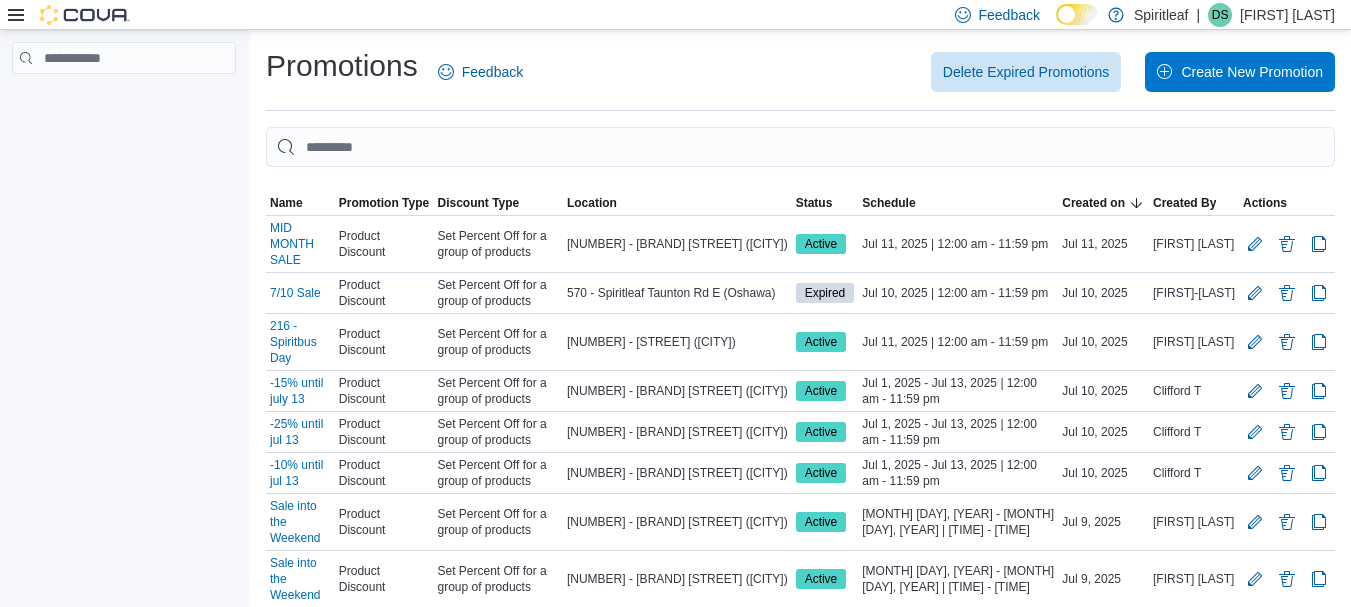 scroll, scrollTop: 0, scrollLeft: 0, axis: both 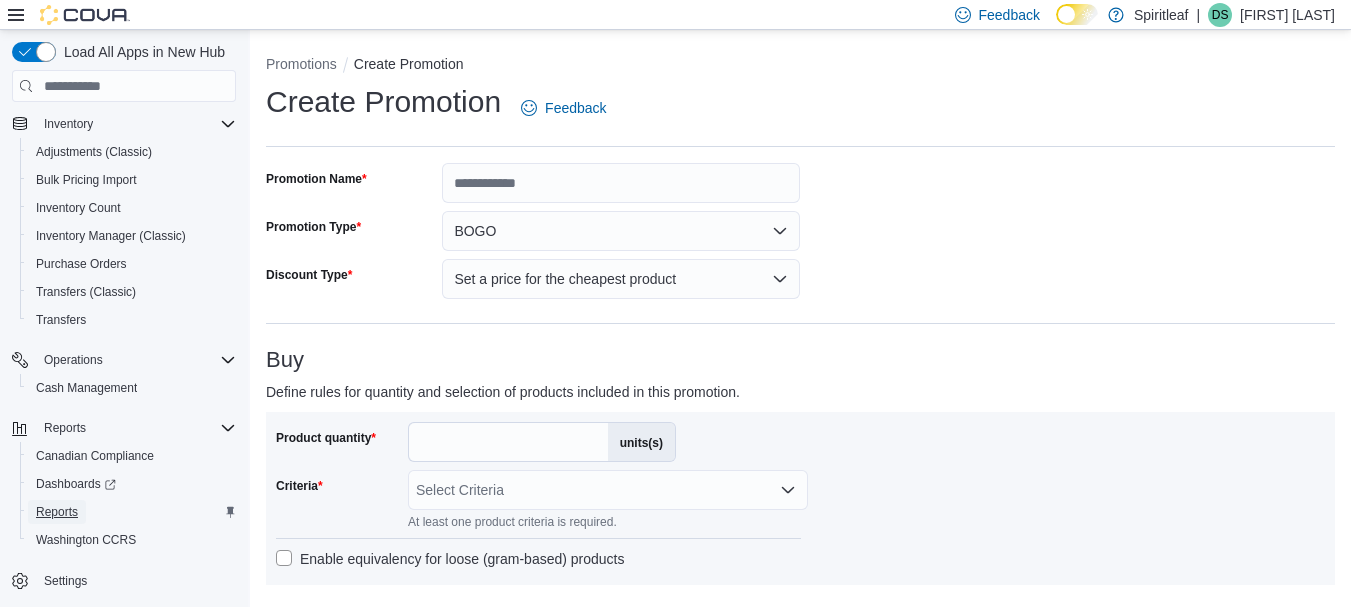 click on "Reports" at bounding box center (57, 512) 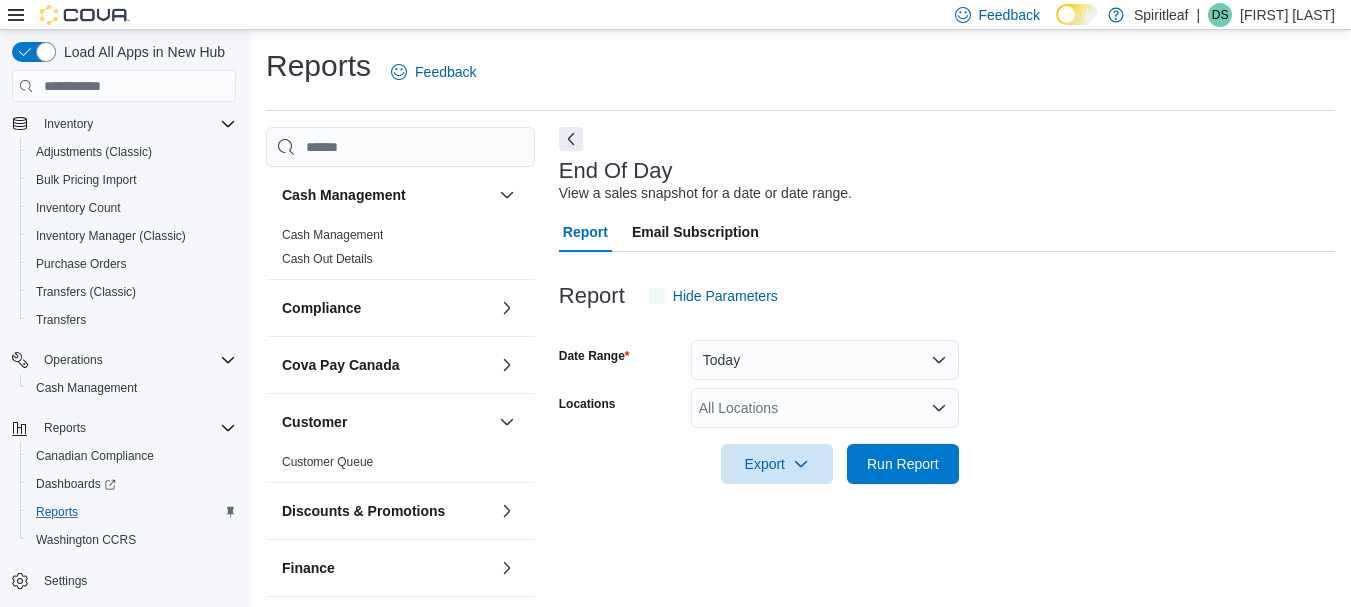 scroll, scrollTop: 32, scrollLeft: 0, axis: vertical 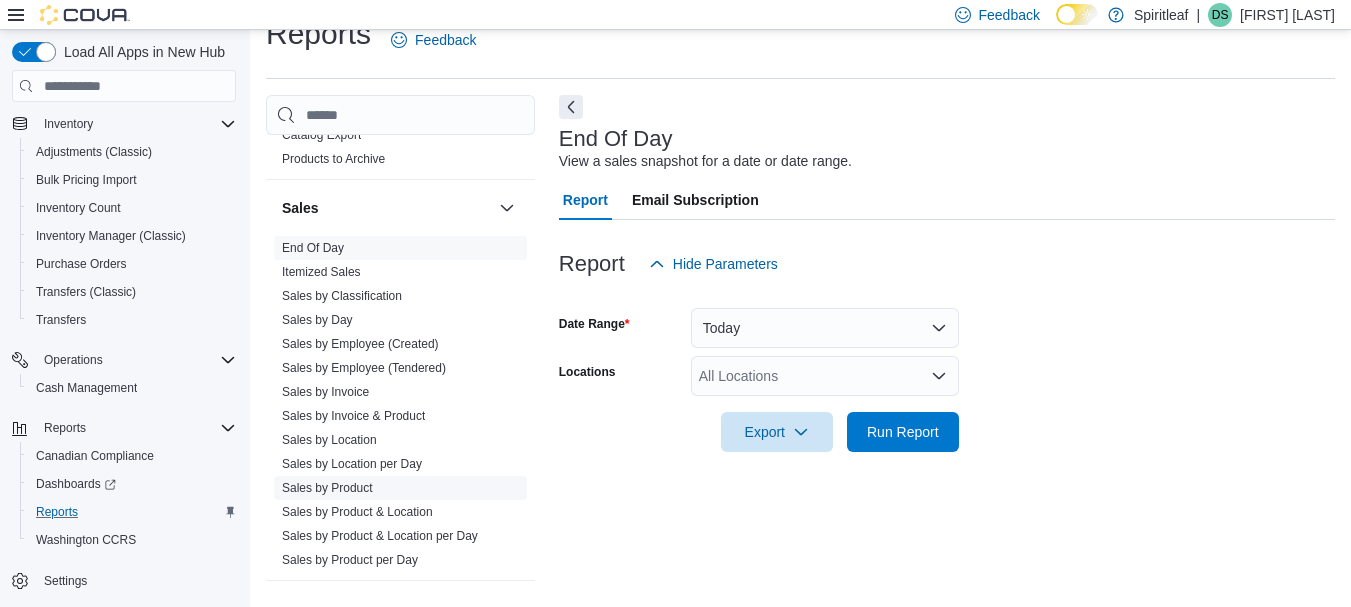 click on "Sales by Product" at bounding box center [327, 488] 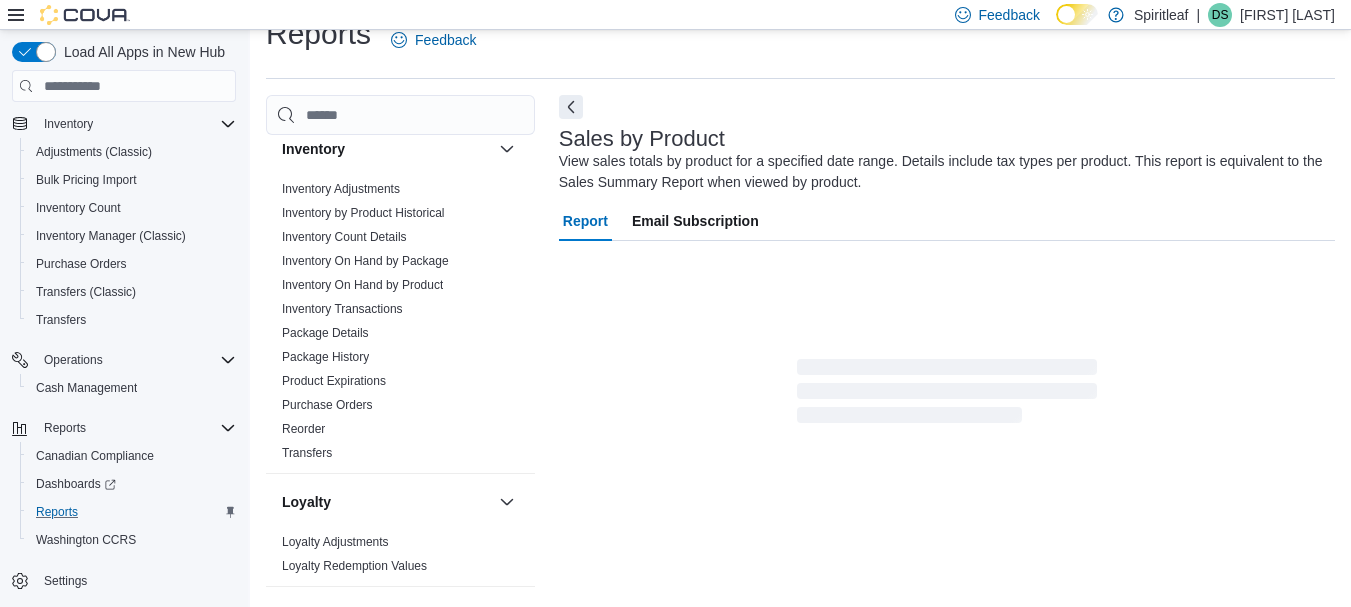scroll, scrollTop: 442, scrollLeft: 0, axis: vertical 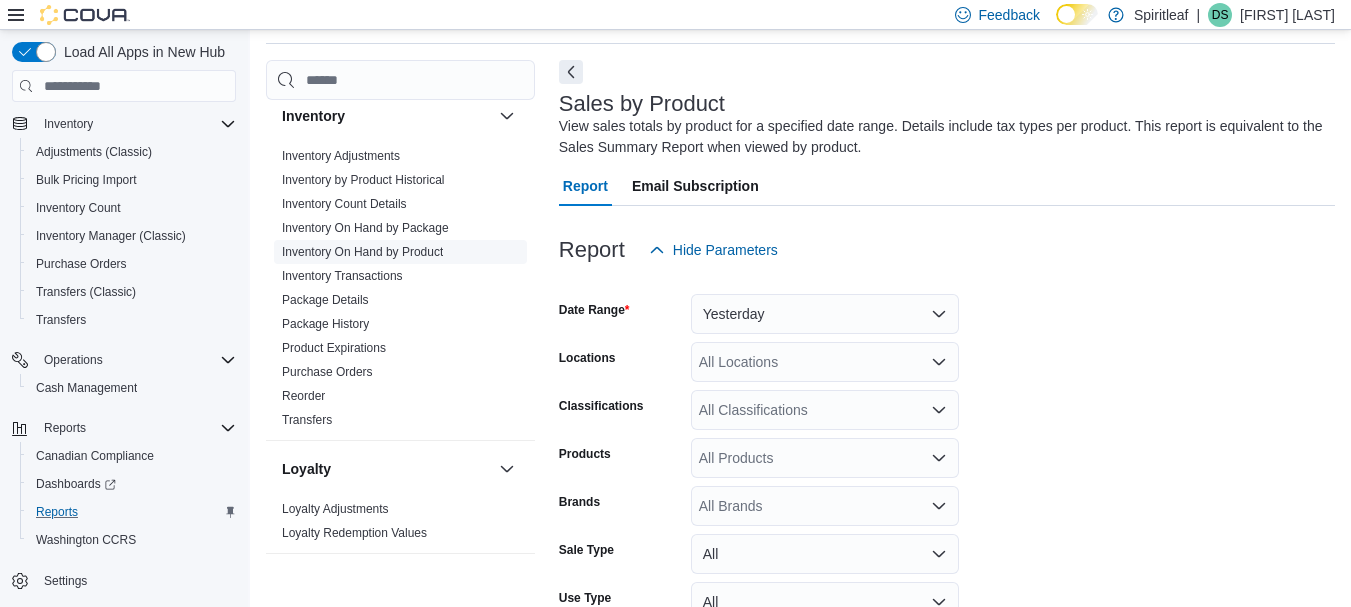 click on "Inventory On Hand by Product" at bounding box center (362, 252) 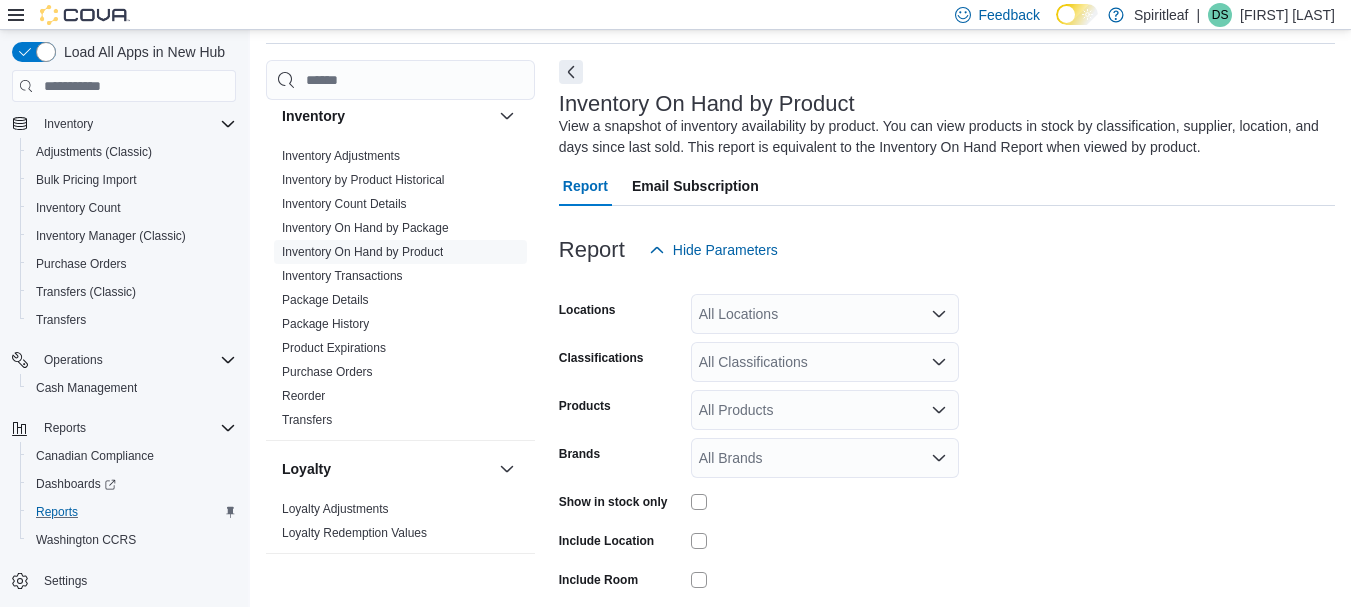 scroll, scrollTop: 149, scrollLeft: 0, axis: vertical 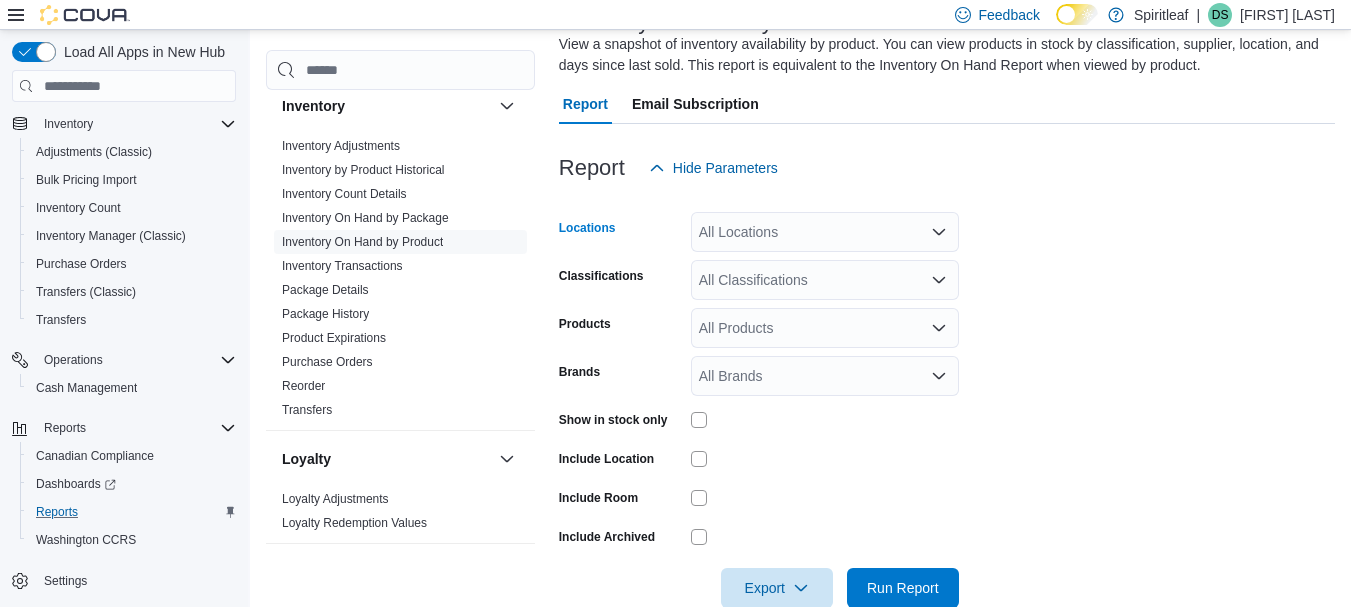 click on "All Locations" at bounding box center (825, 232) 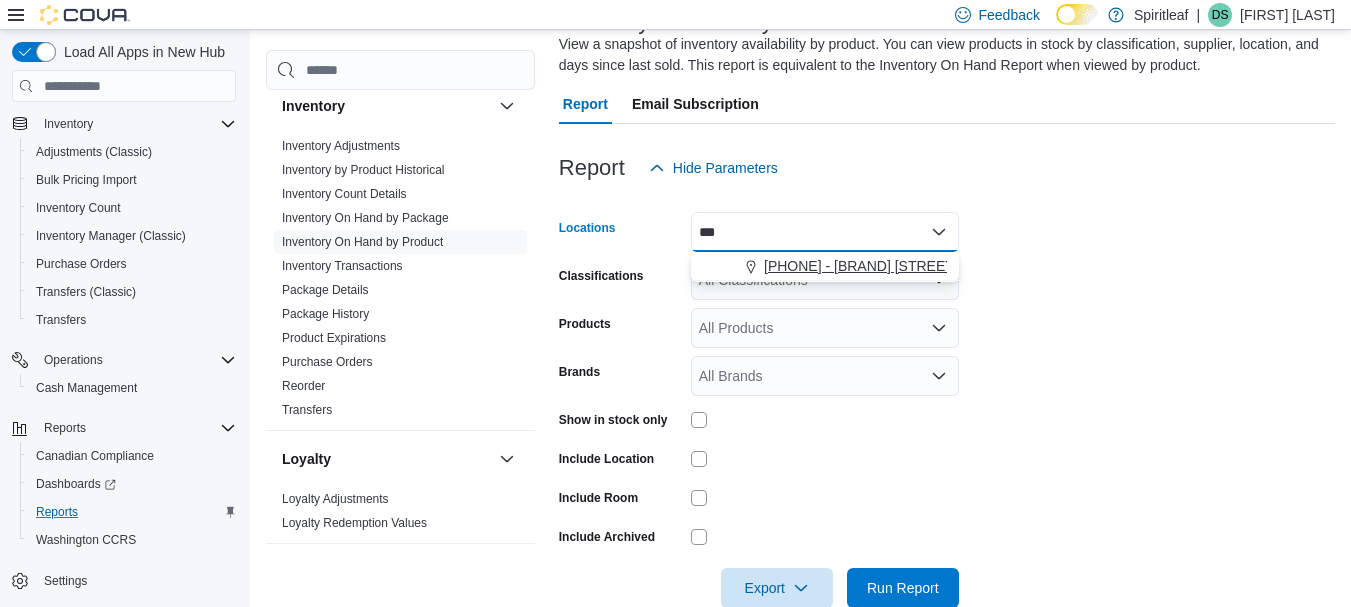 type on "***" 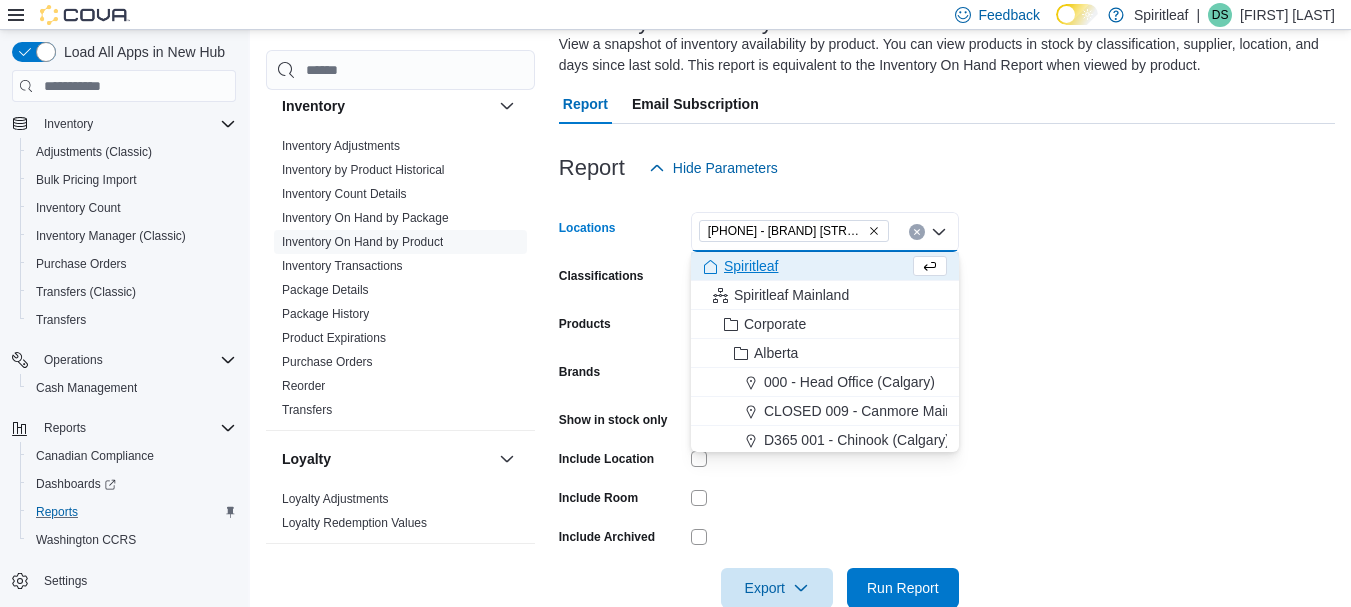 click on "Locations [PHONE] - [BRAND] [STREET] ([CITY]) Combo box. Selected. [PHONE] - [BRAND] [STREET] ([CITY]). Press Backspace to delete [PHONE] - [BRAND] [STREET] ([CITY]). Combo box input. All Locations. Type some text or, to display a list of choices, press Down Arrow. To exit the list of choices, press Escape. Classifications All Classifications Products All Products Brands All Brands Show in stock only Include Location Include Room Include Archived Export  Run Report" at bounding box center (947, 398) 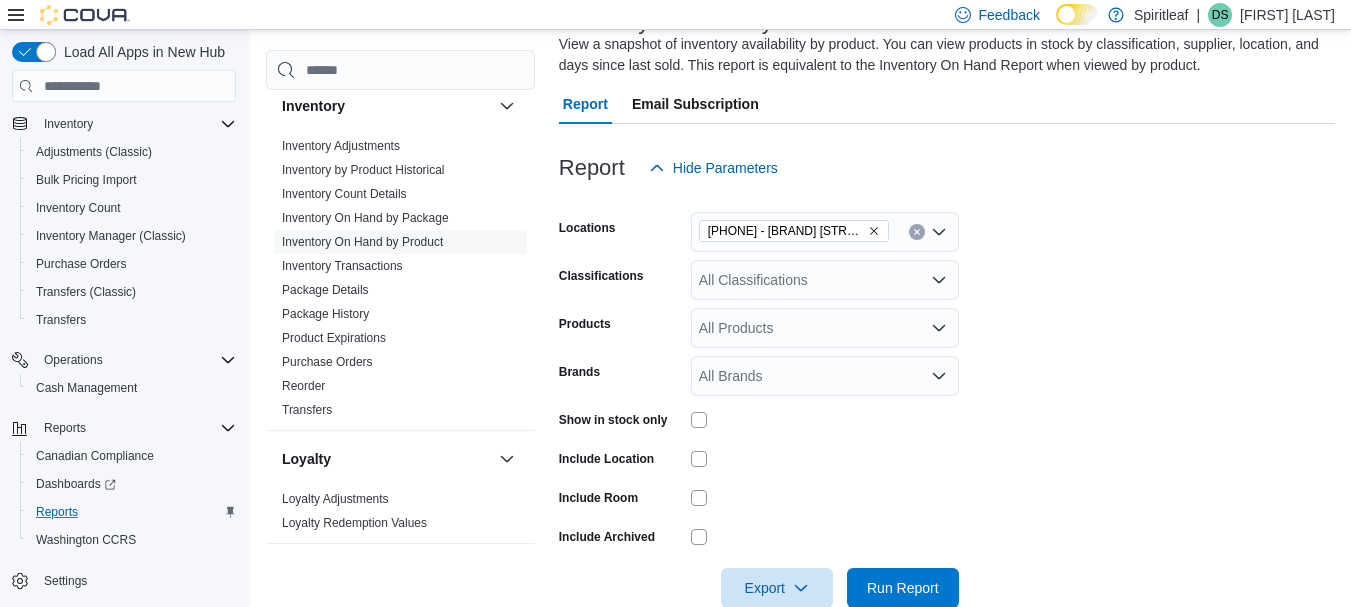 click on "Show in stock only" at bounding box center (759, 419) 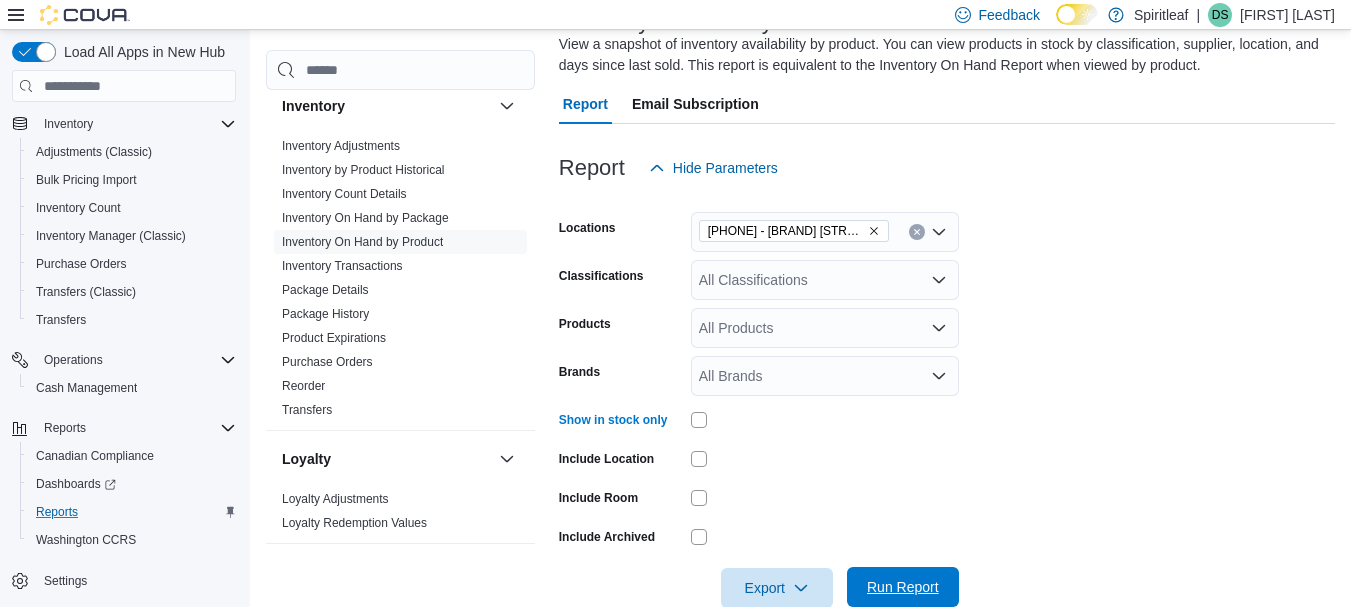 click on "Run Report" at bounding box center [903, 587] 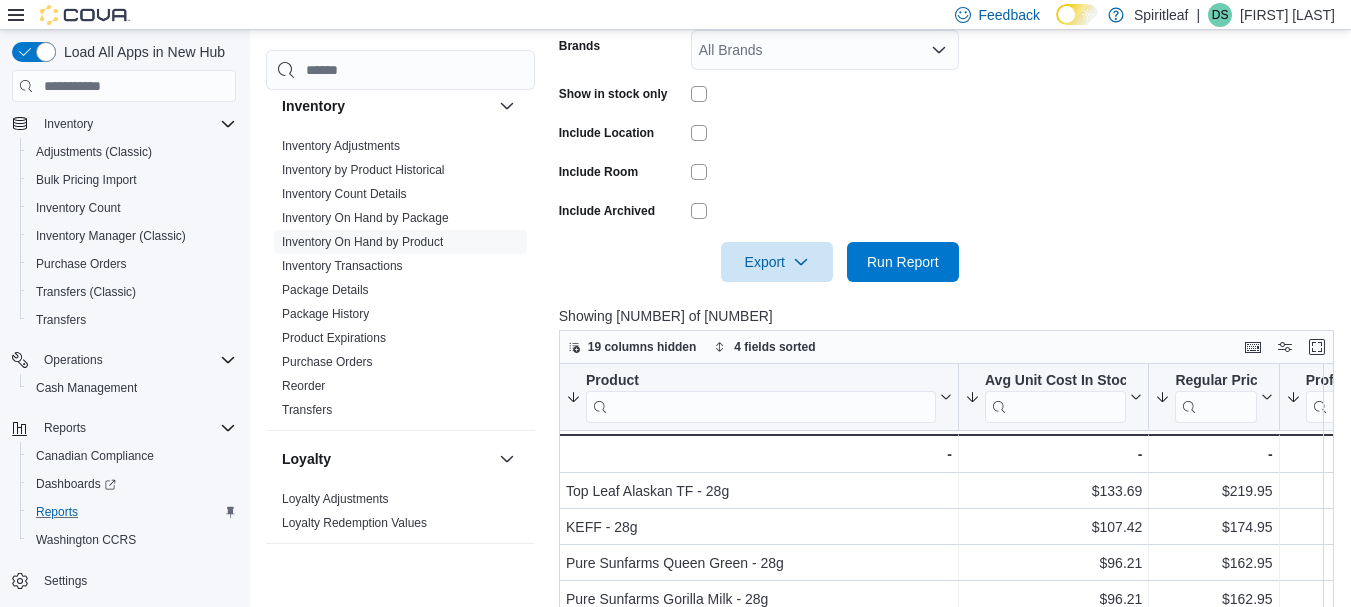 scroll, scrollTop: 700, scrollLeft: 0, axis: vertical 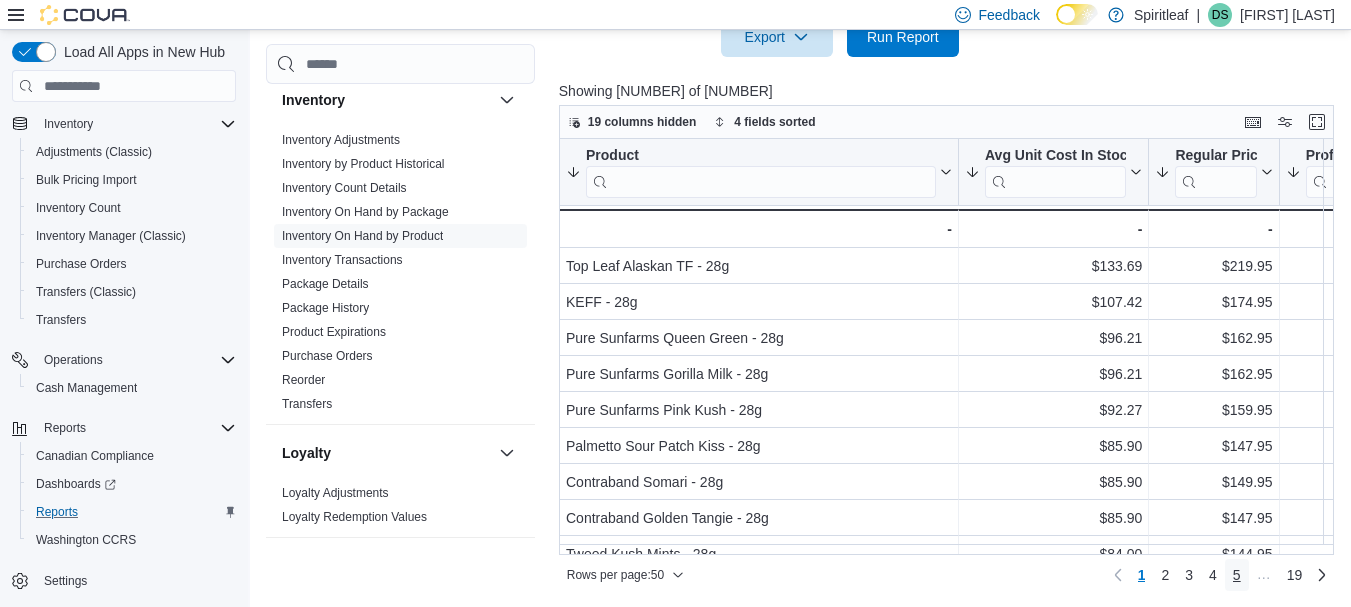 click on "5" at bounding box center [1237, 575] 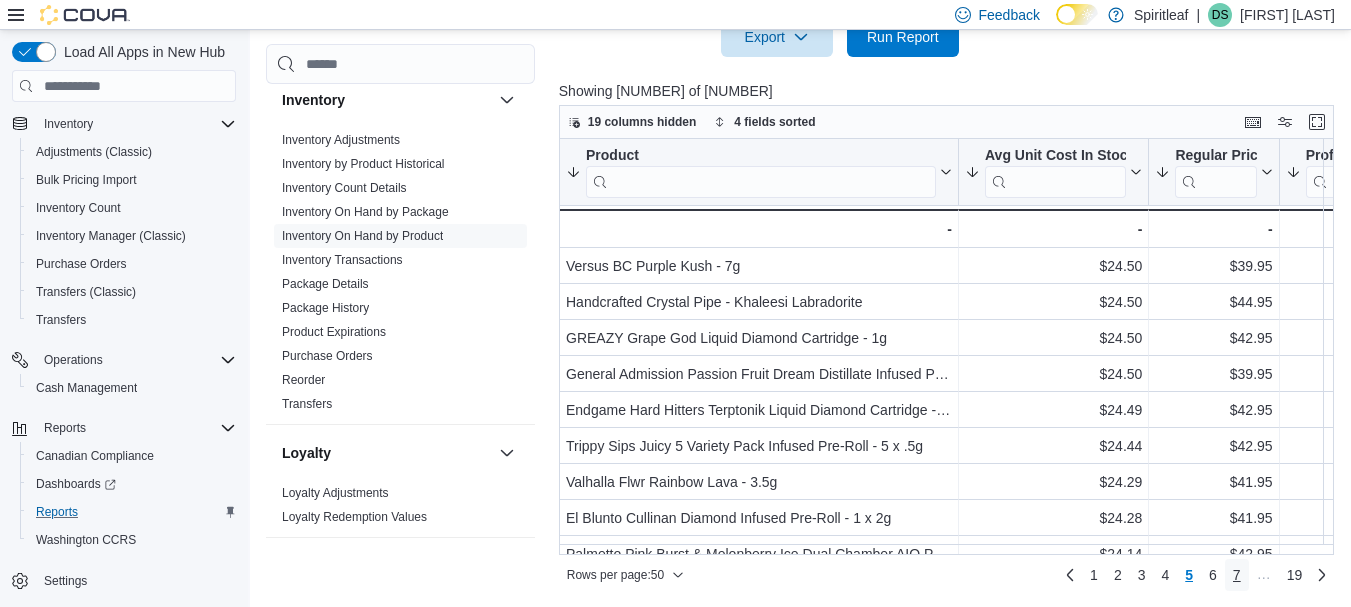 click on "7" at bounding box center (1237, 575) 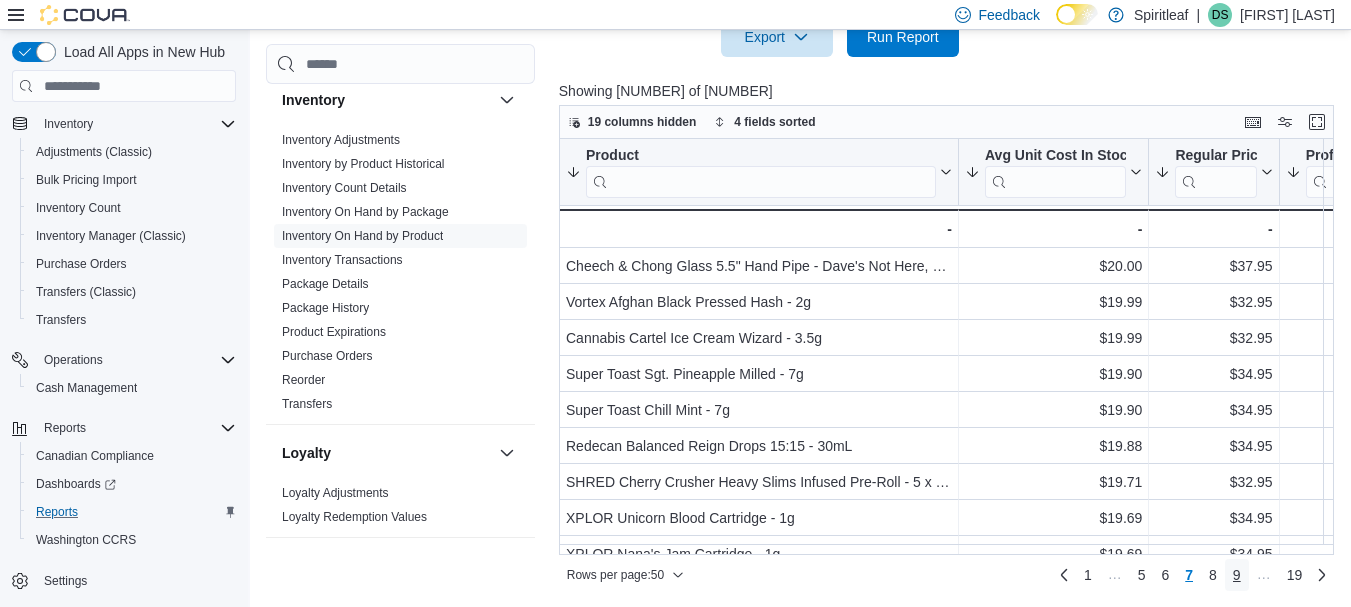 click on "9" at bounding box center [1237, 575] 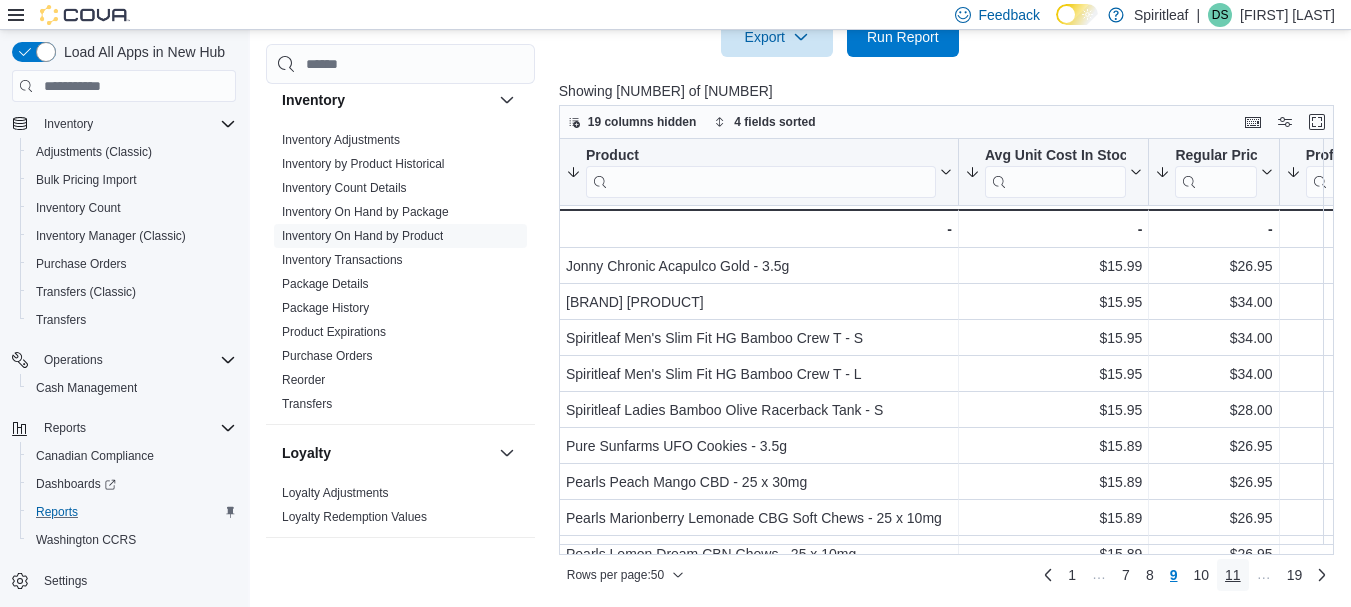 click on "11" at bounding box center [1233, 575] 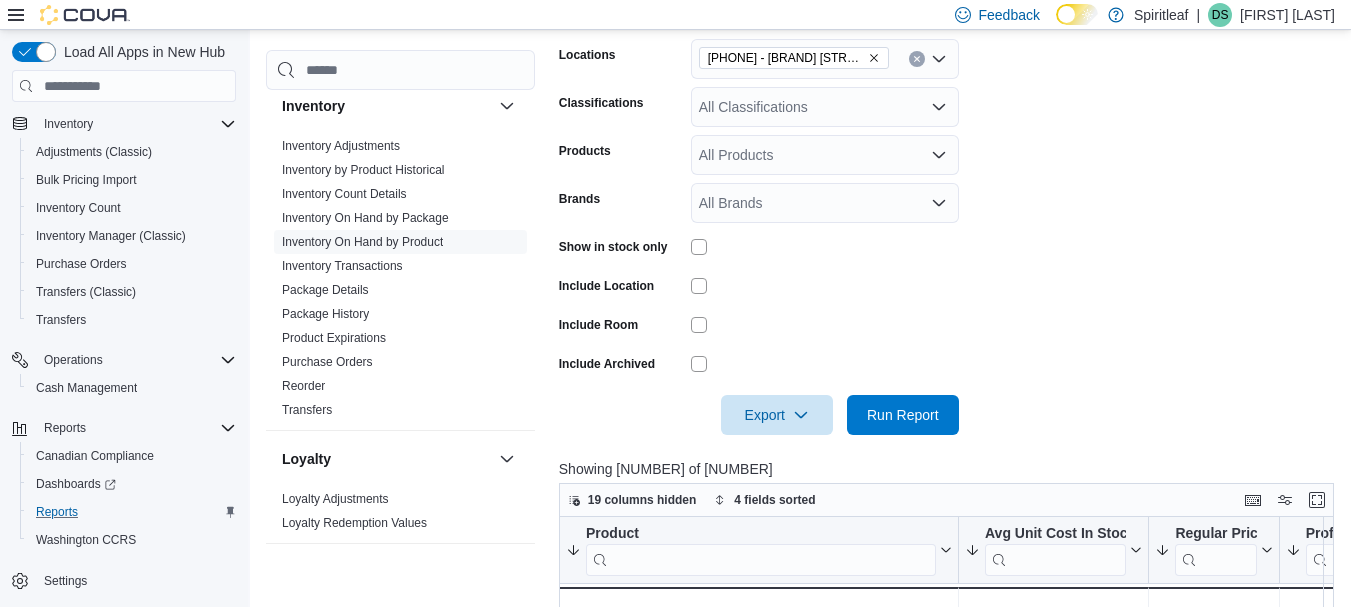 scroll, scrollTop: 700, scrollLeft: 0, axis: vertical 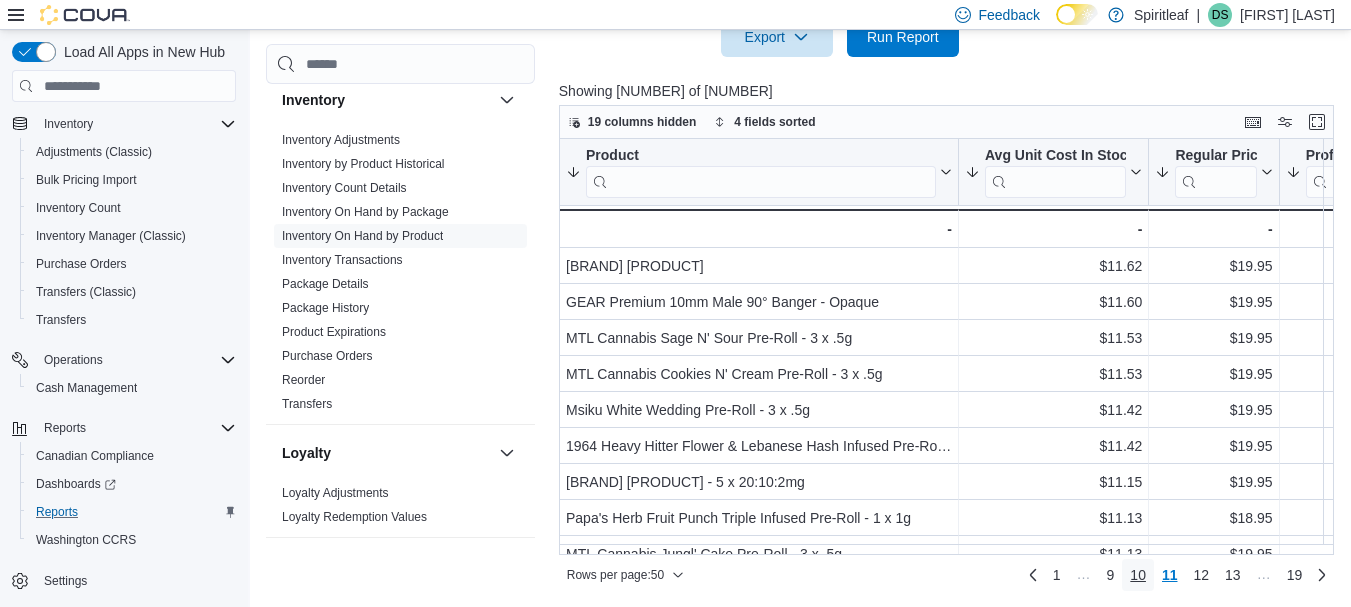 click on "10" at bounding box center (1138, 575) 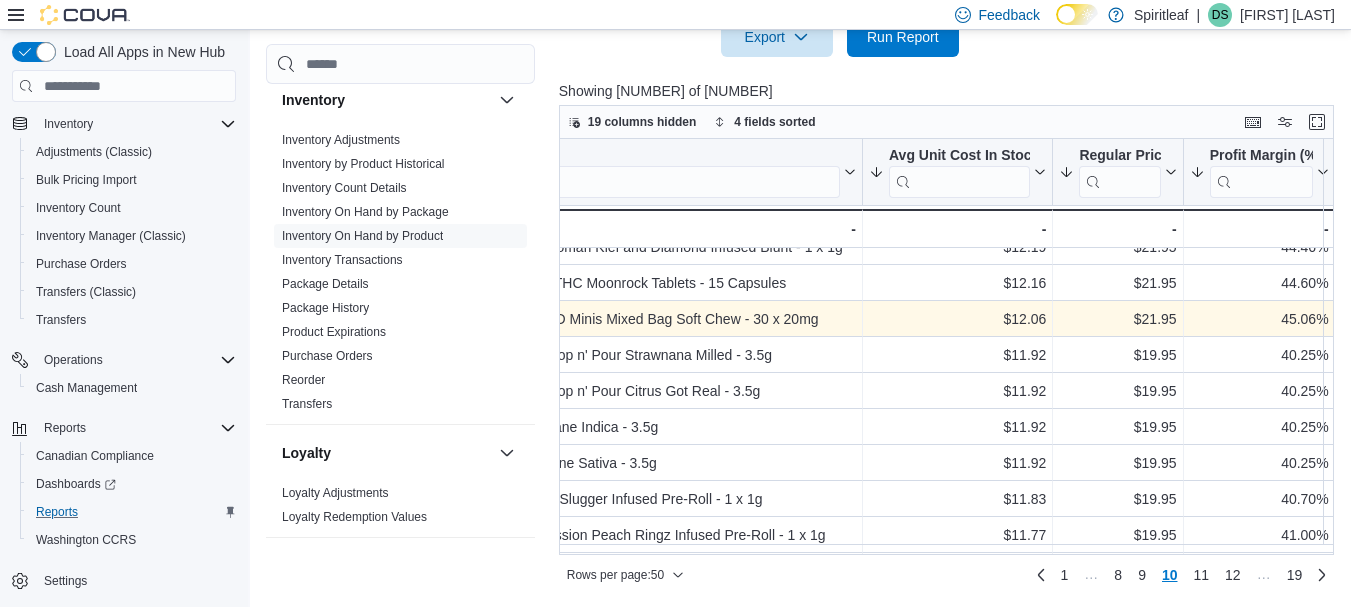 scroll, scrollTop: 1387, scrollLeft: 99, axis: both 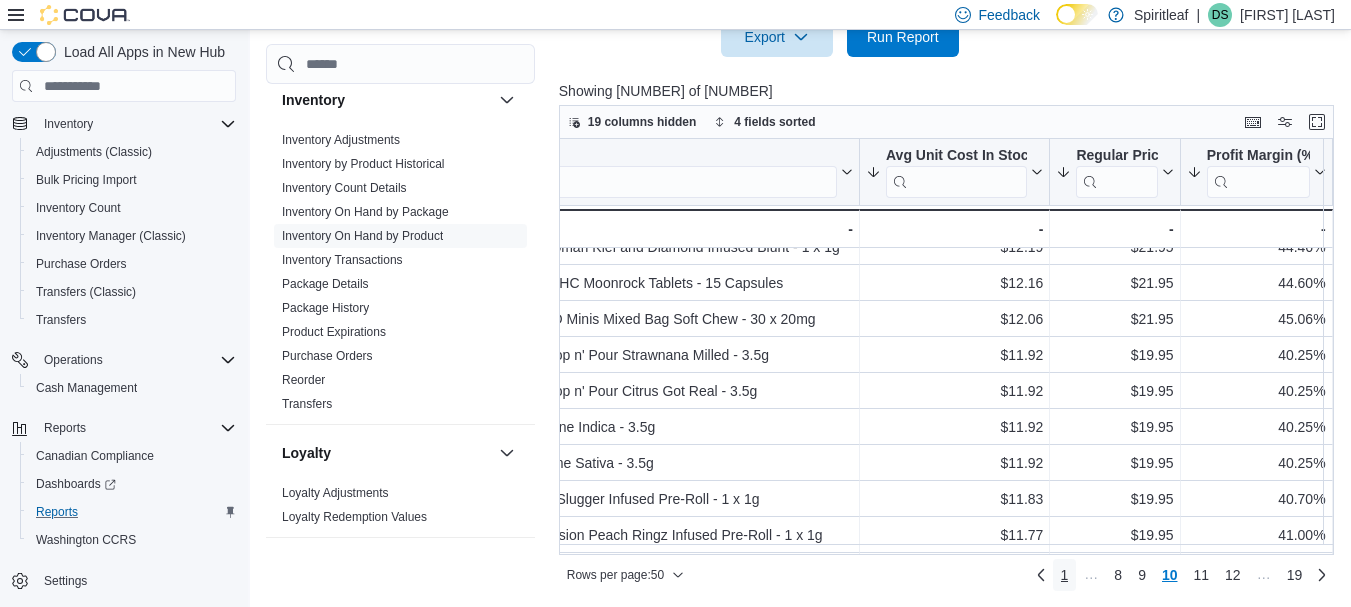click on "1" at bounding box center (1065, 575) 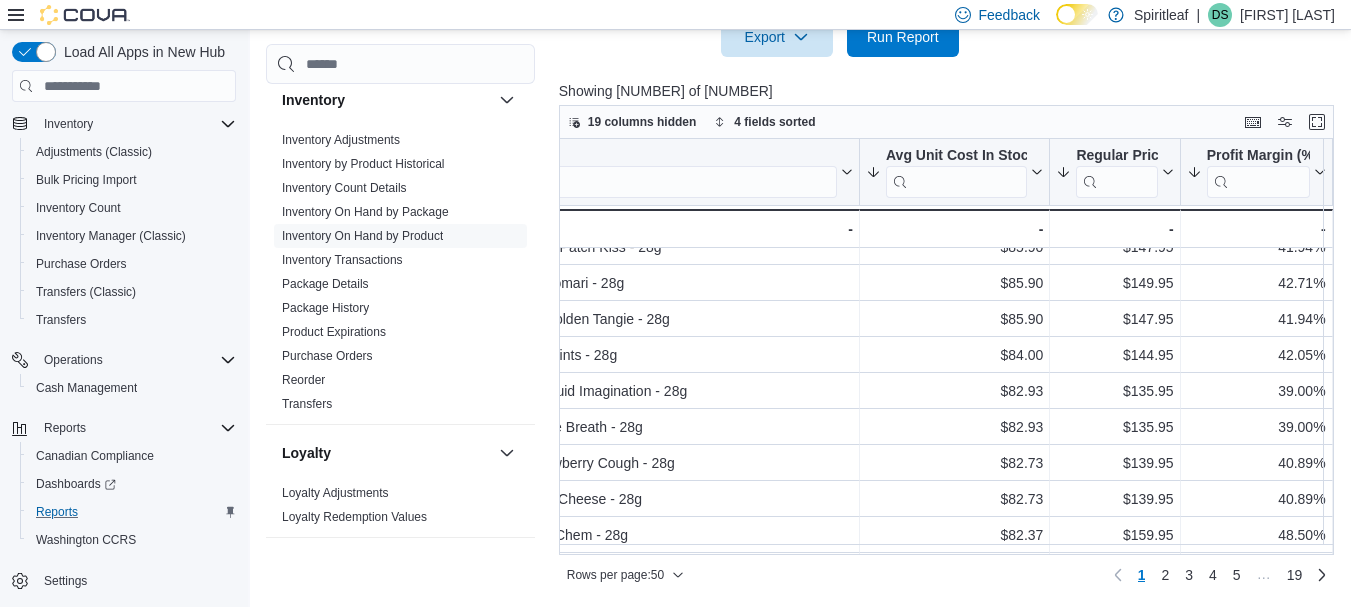 scroll, scrollTop: 201, scrollLeft: 99, axis: both 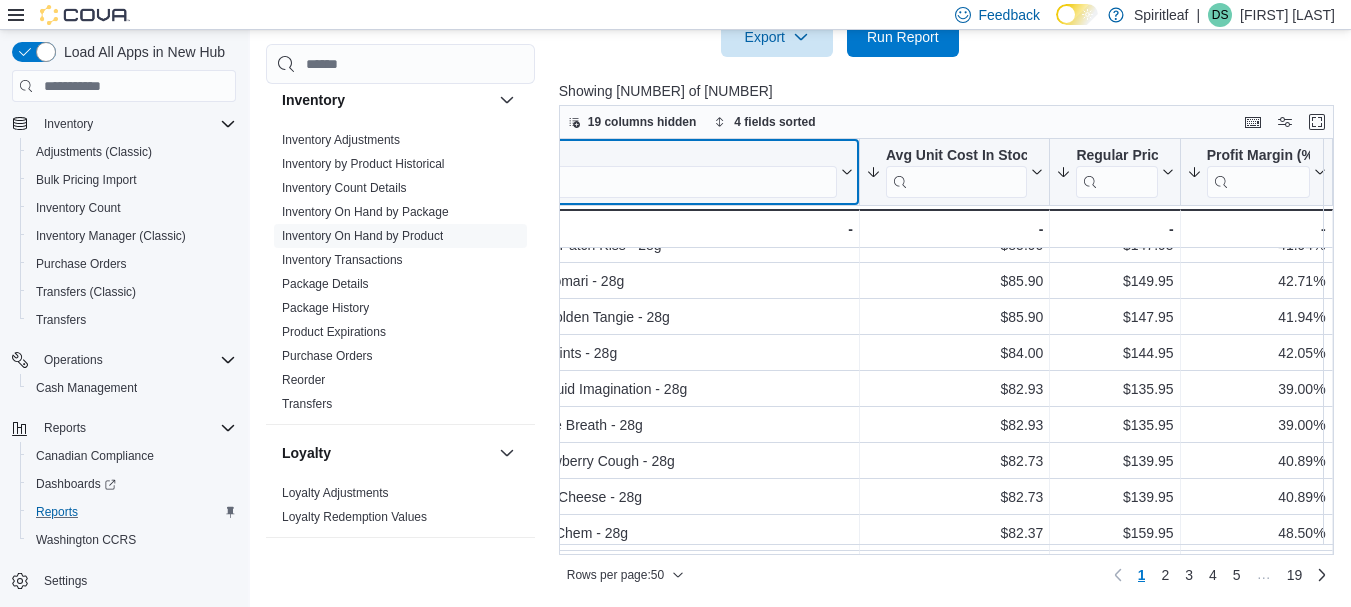 click at bounding box center [662, 182] 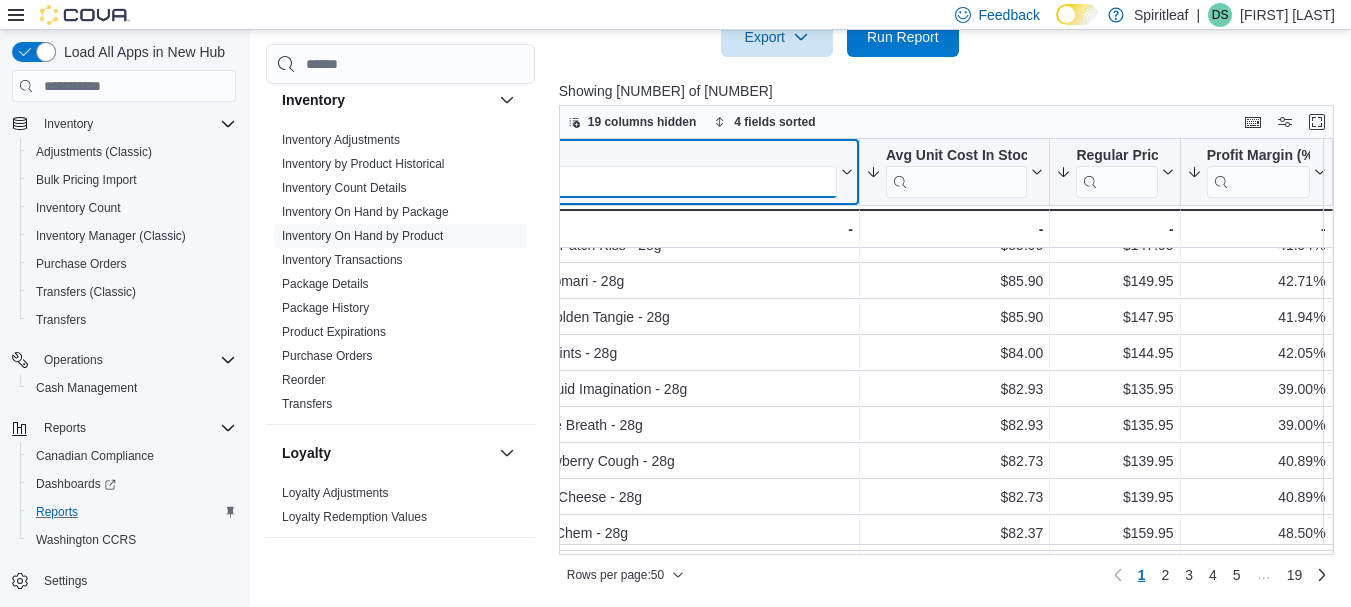 scroll, scrollTop: 201, scrollLeft: 0, axis: vertical 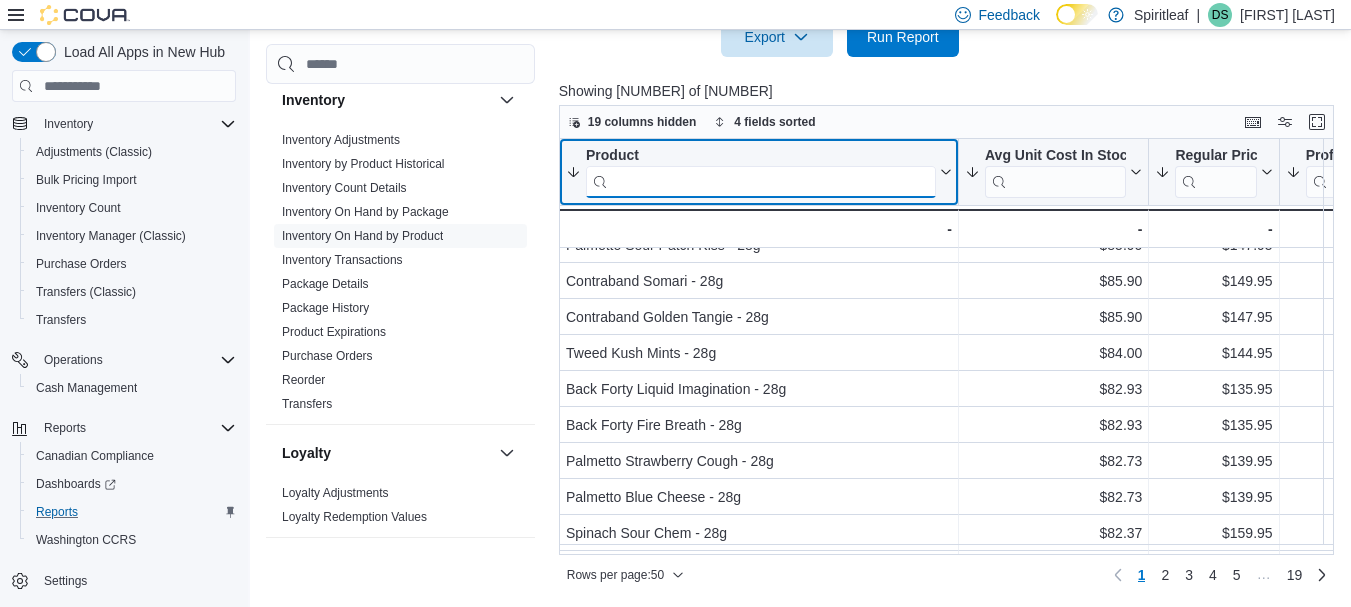 click at bounding box center [761, 182] 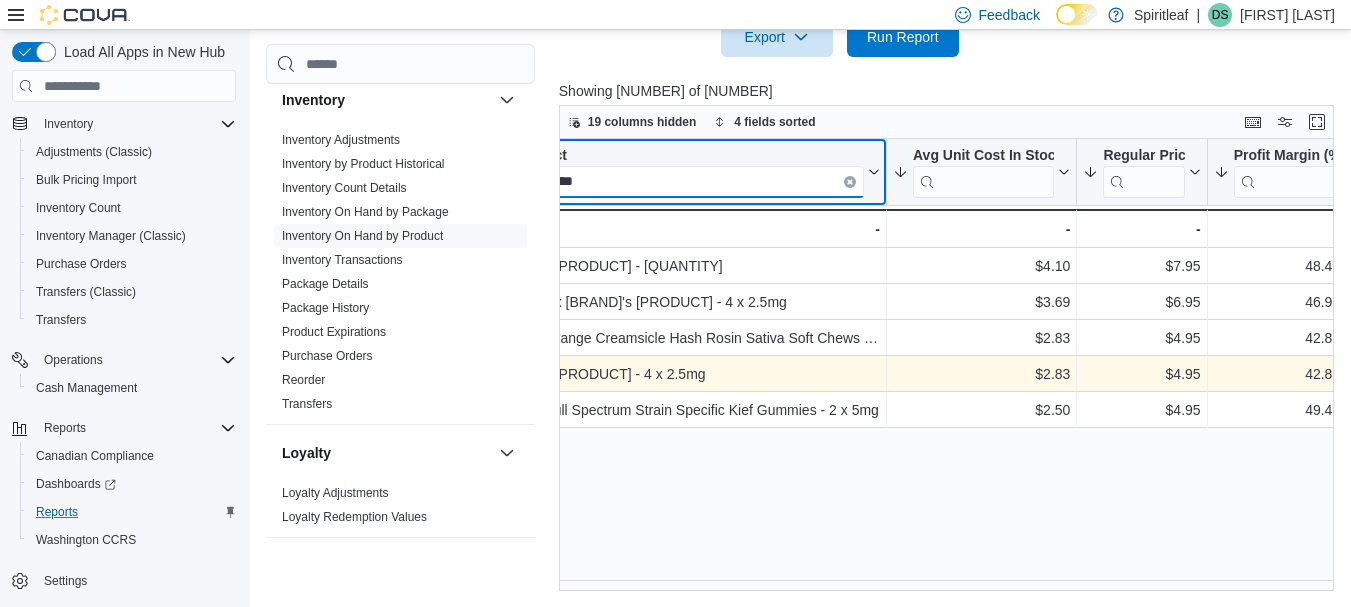 scroll, scrollTop: 0, scrollLeft: 76, axis: horizontal 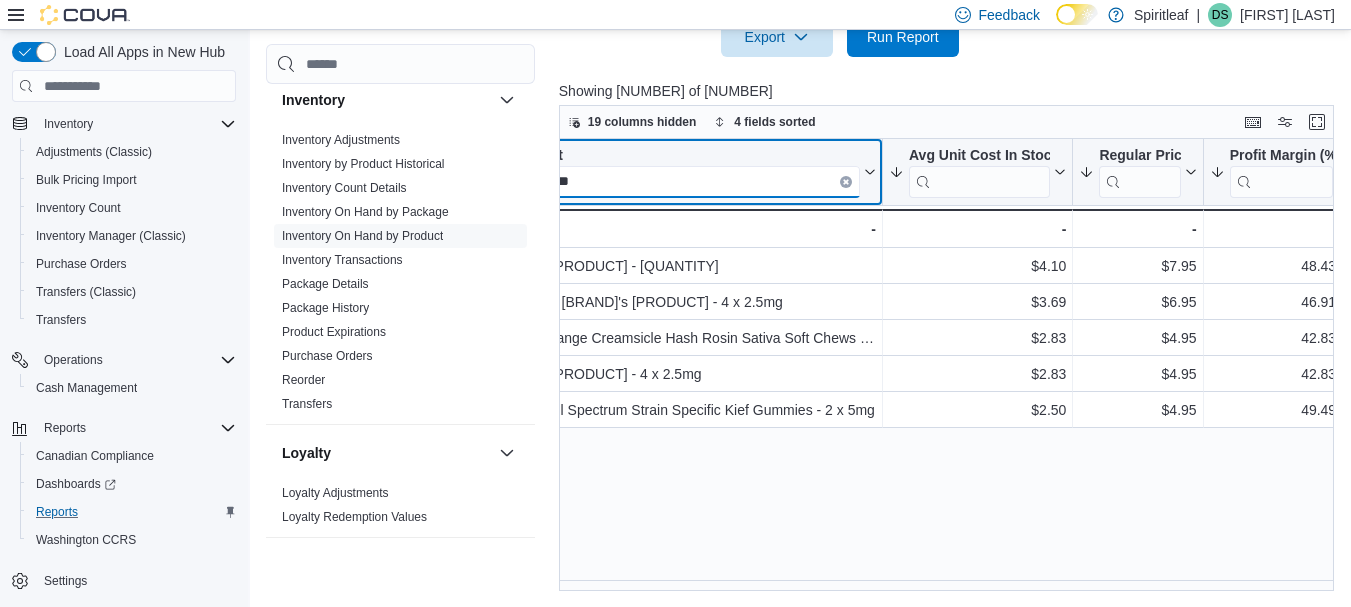 type on "*****" 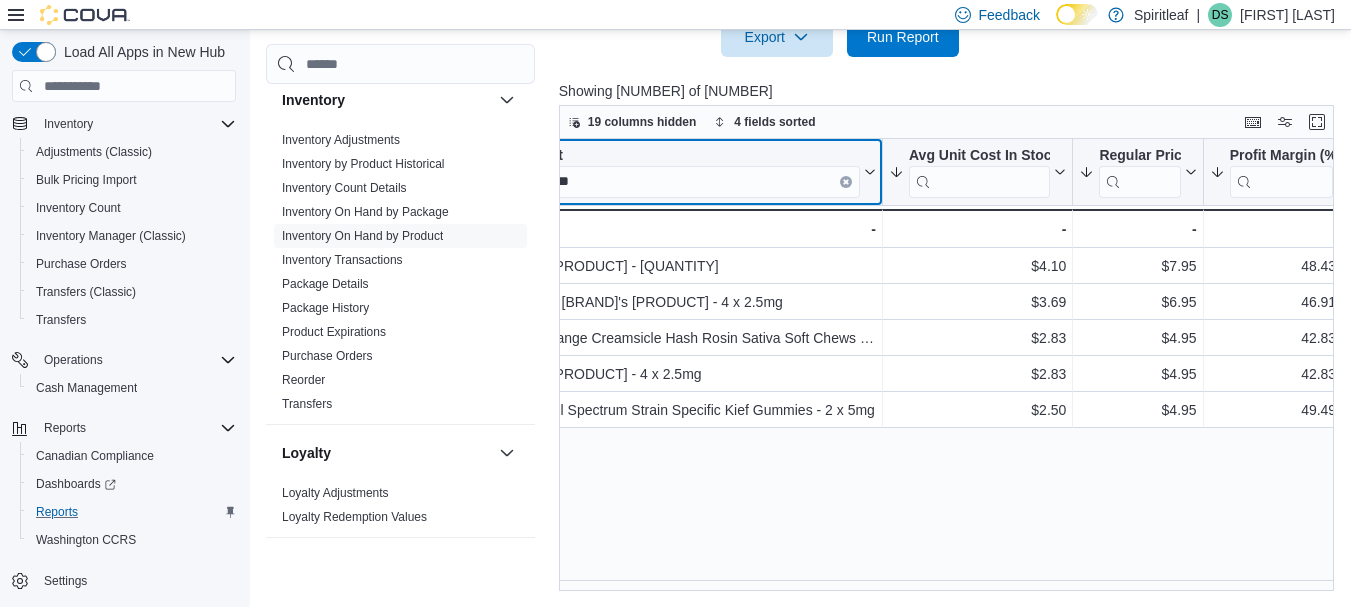 click at bounding box center (846, 182) 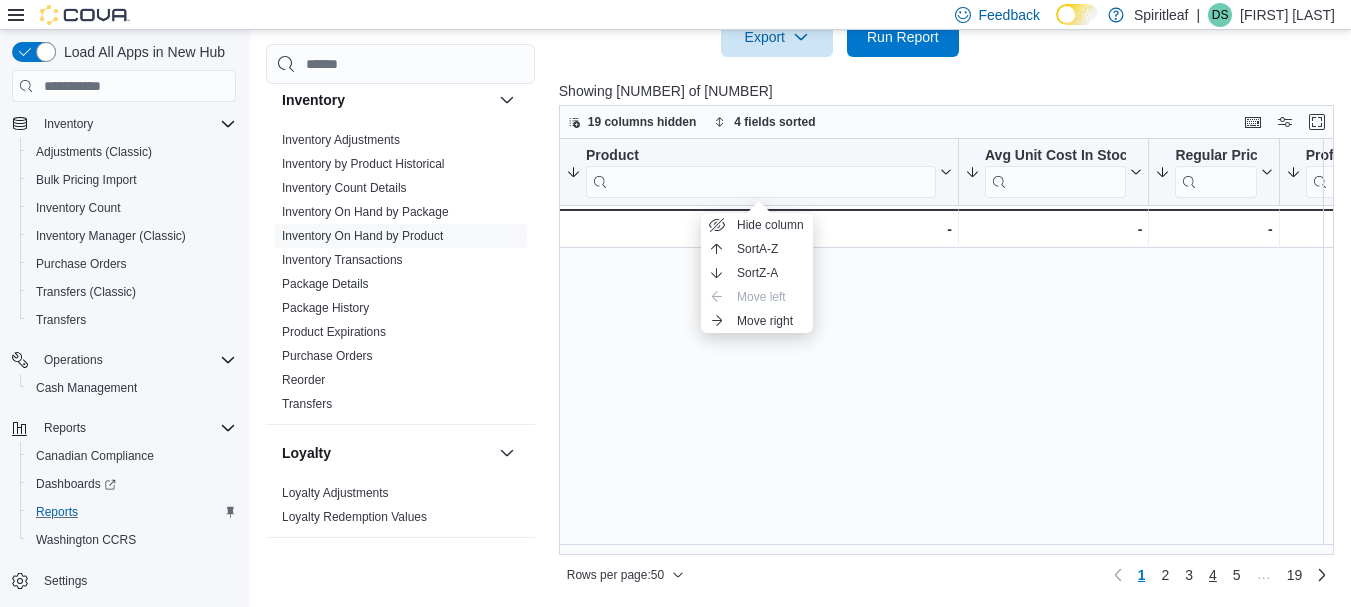 scroll, scrollTop: 1503, scrollLeft: 0, axis: vertical 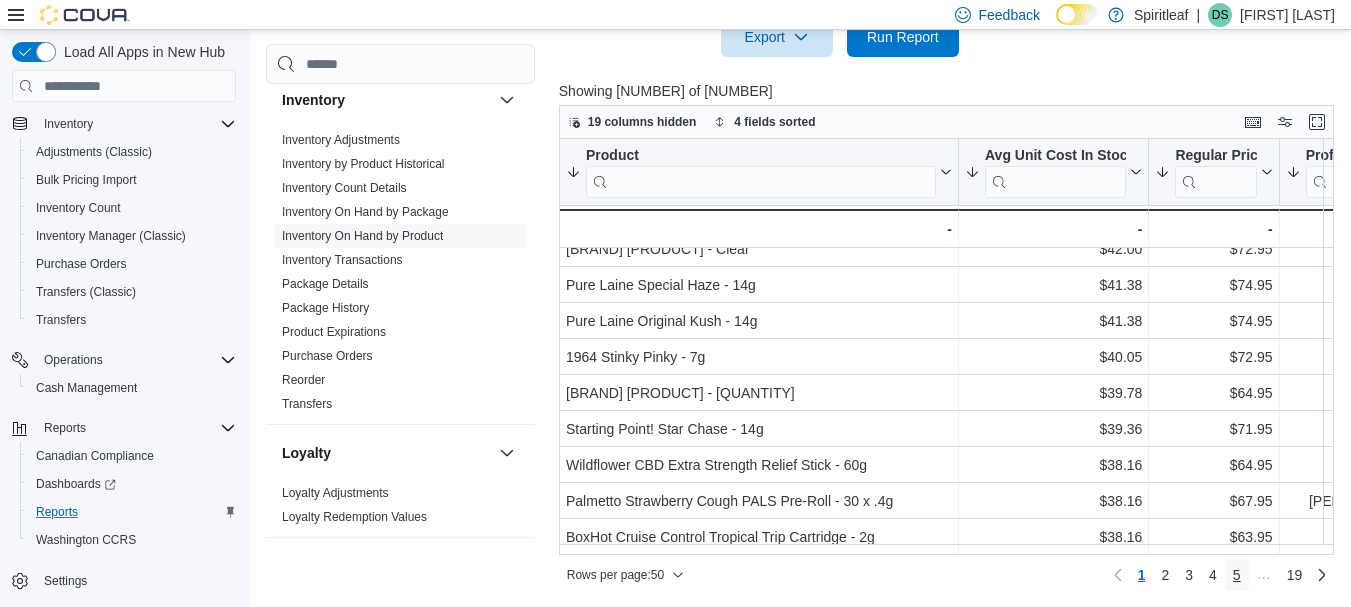 click on "5" at bounding box center [1237, 575] 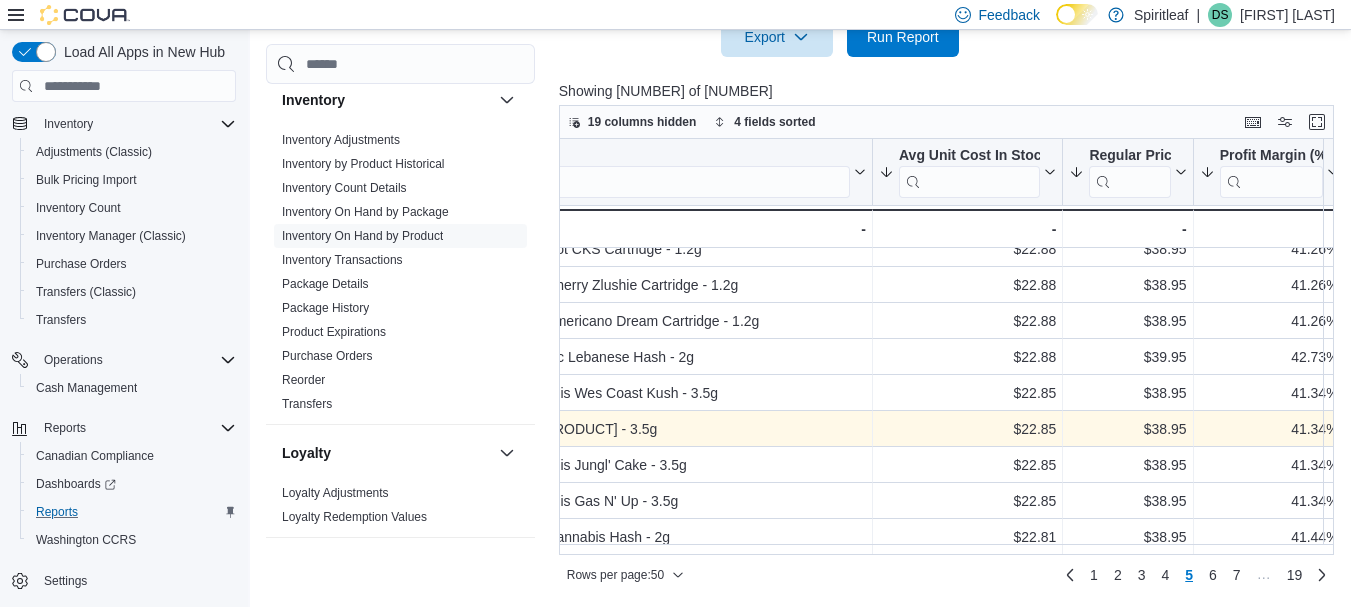 scroll, scrollTop: 1498, scrollLeft: 87, axis: both 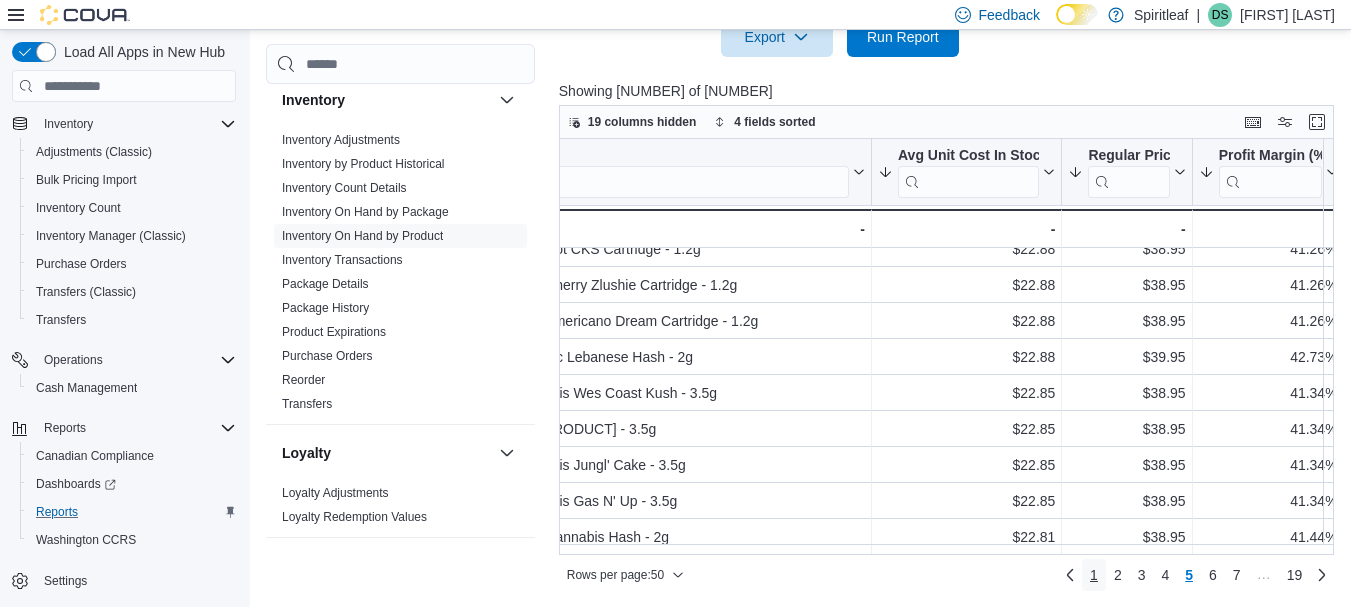click on "1" at bounding box center [1094, 575] 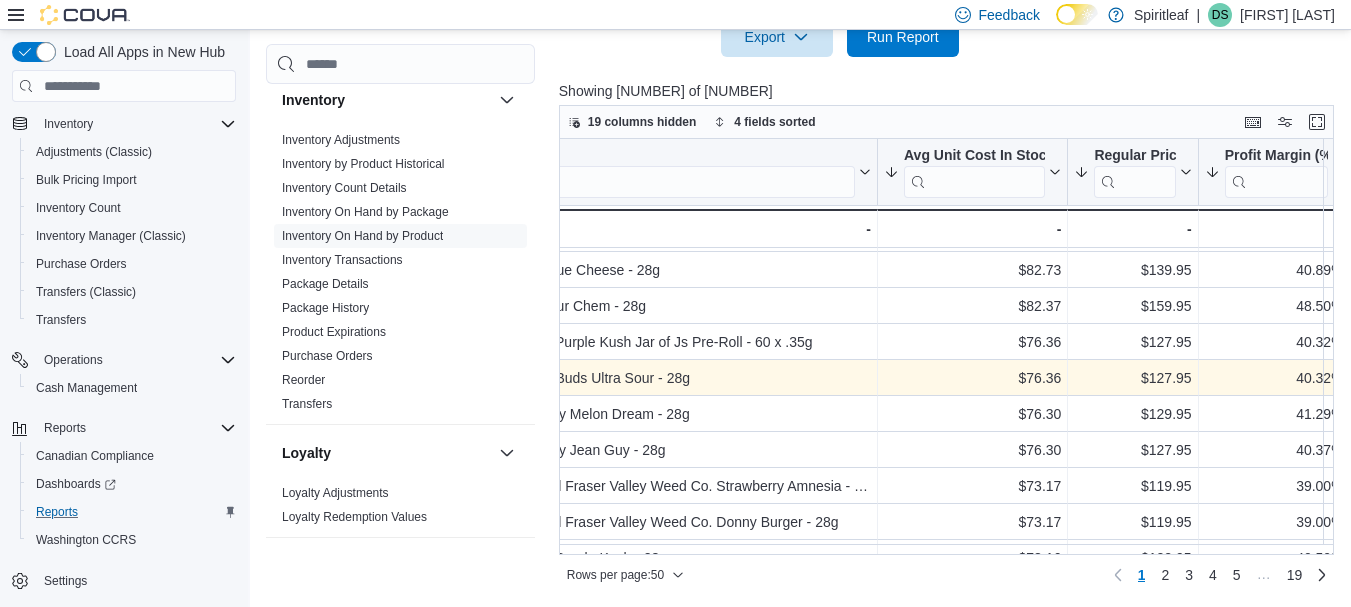 scroll, scrollTop: 428, scrollLeft: 105, axis: both 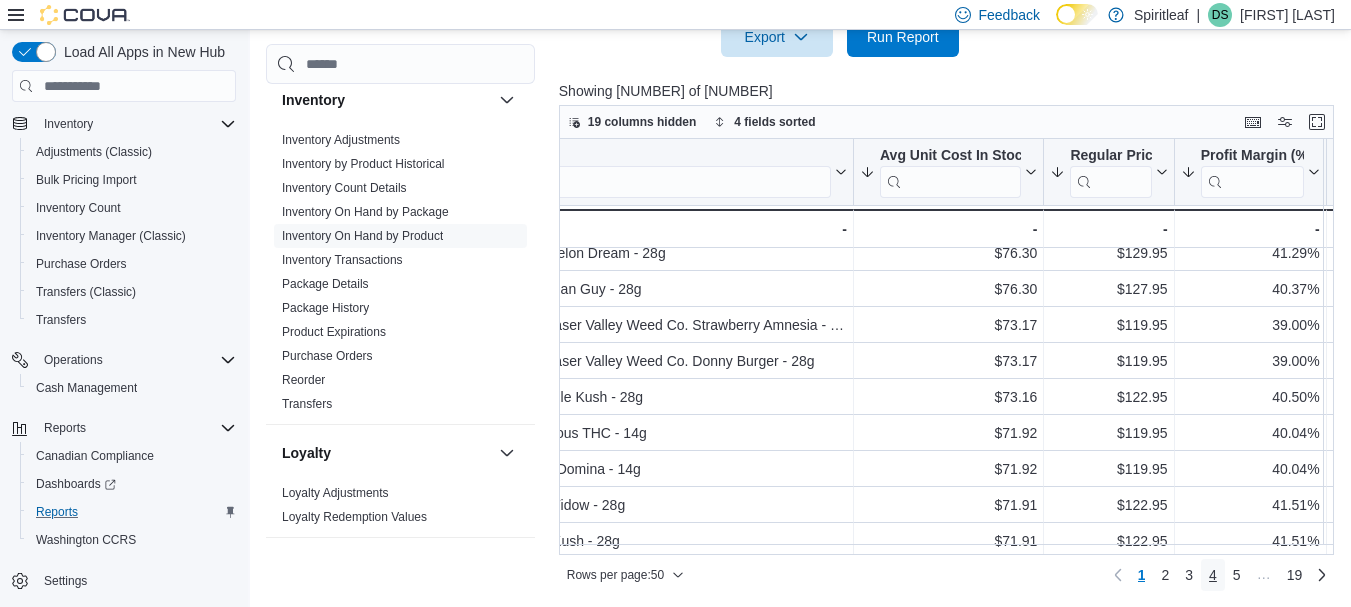 click on "4" at bounding box center [1213, 575] 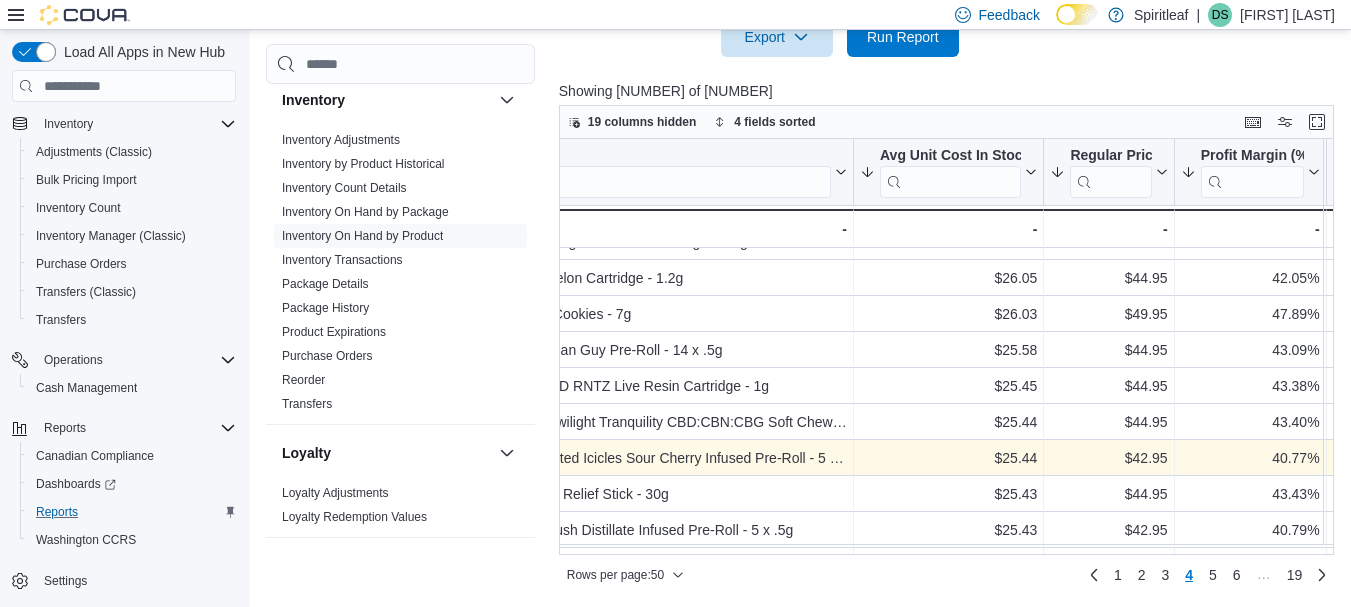 scroll, scrollTop: 601, scrollLeft: 105, axis: both 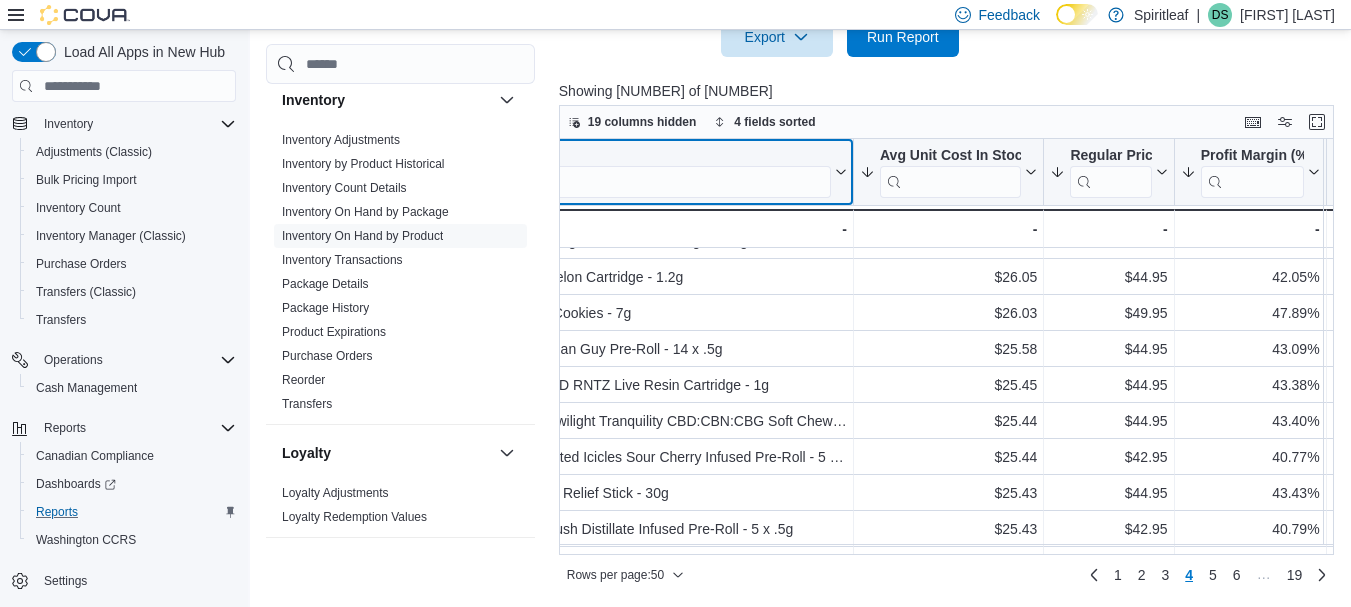 click at bounding box center (656, 182) 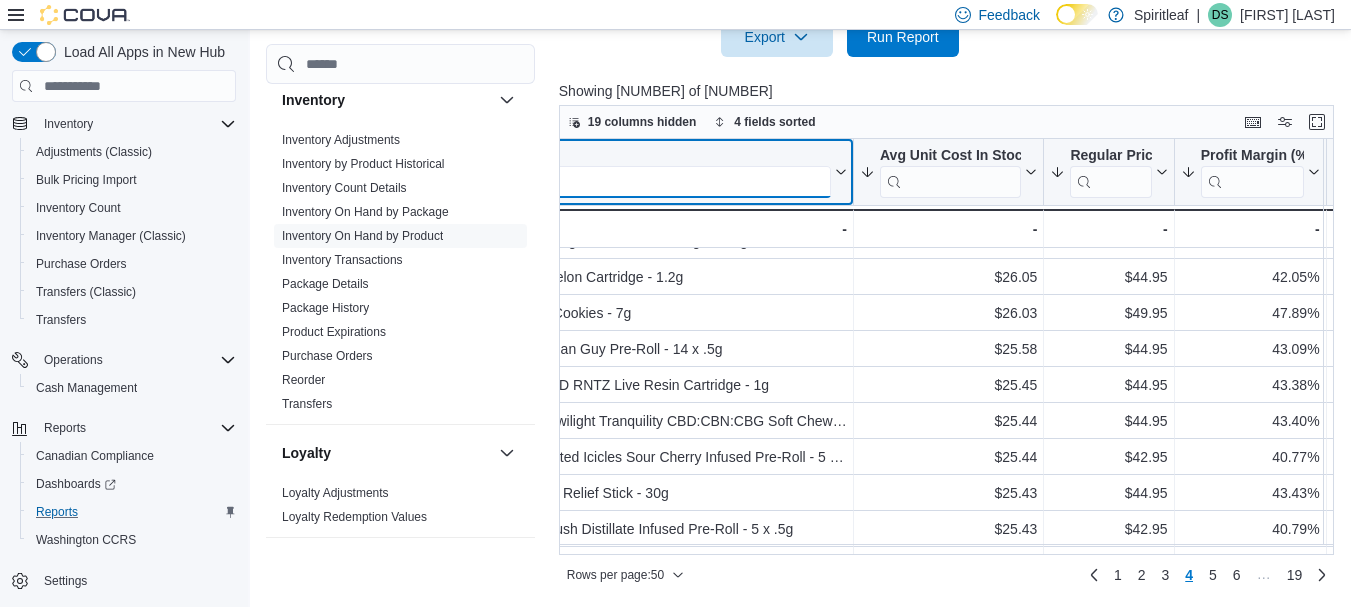 click at bounding box center (656, 182) 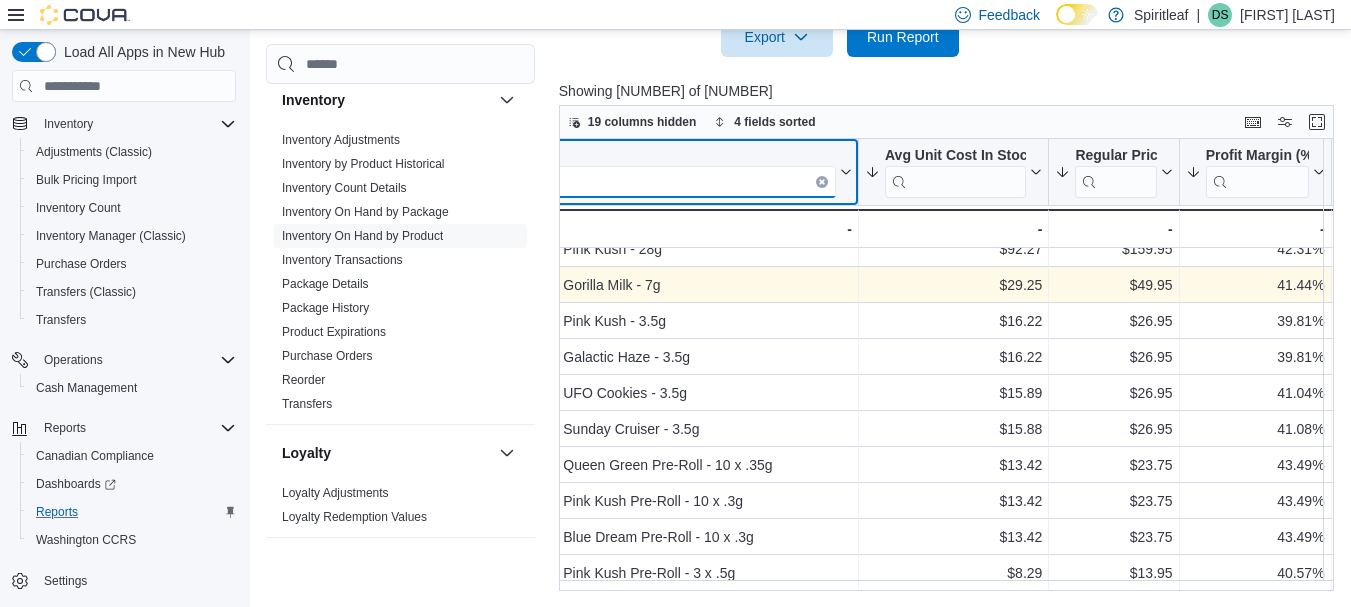 scroll, scrollTop: 99, scrollLeft: 101, axis: both 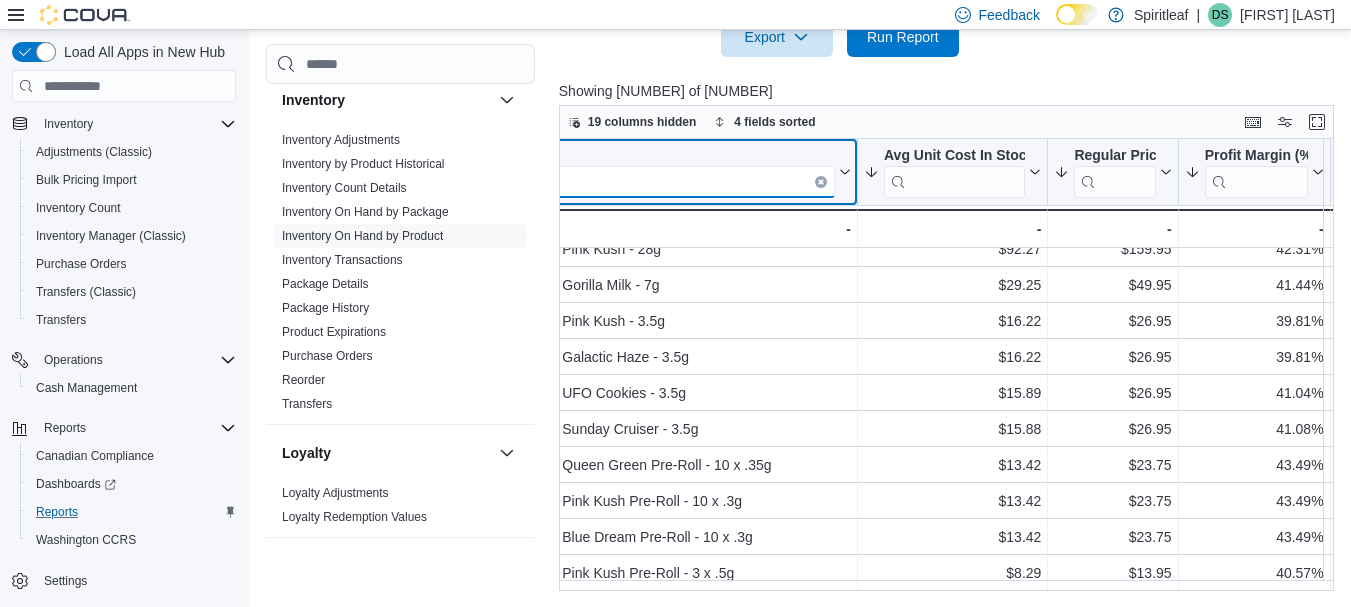 type on "********" 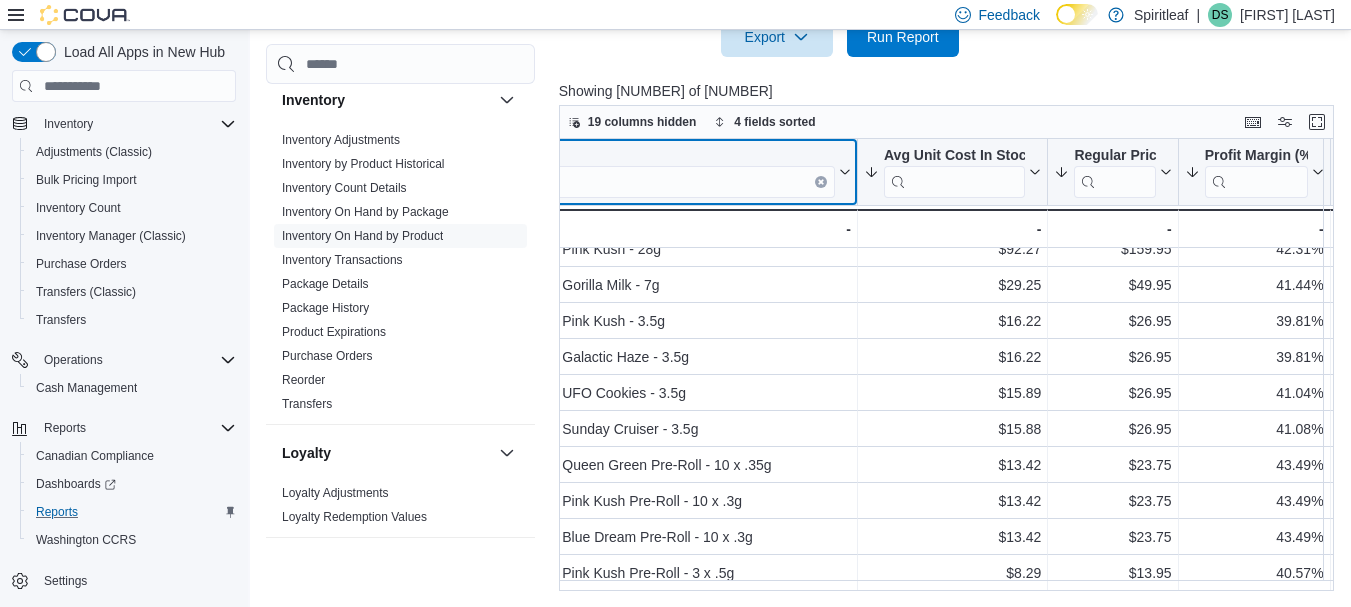 click 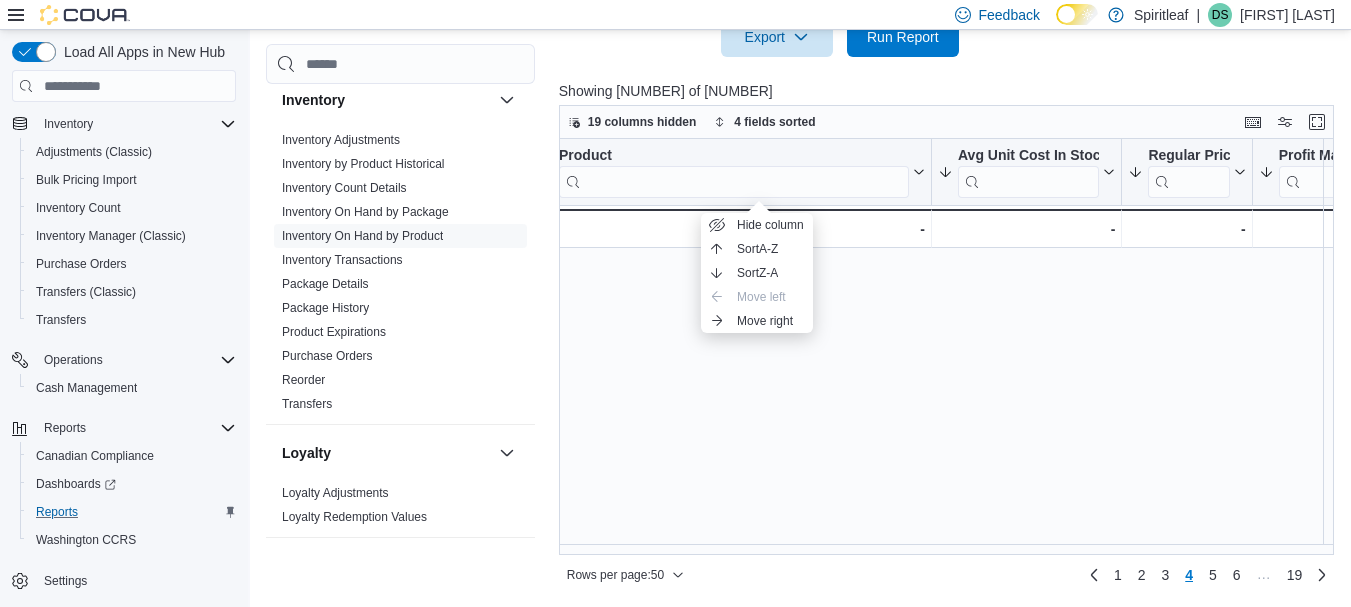 scroll, scrollTop: 1318, scrollLeft: 27, axis: both 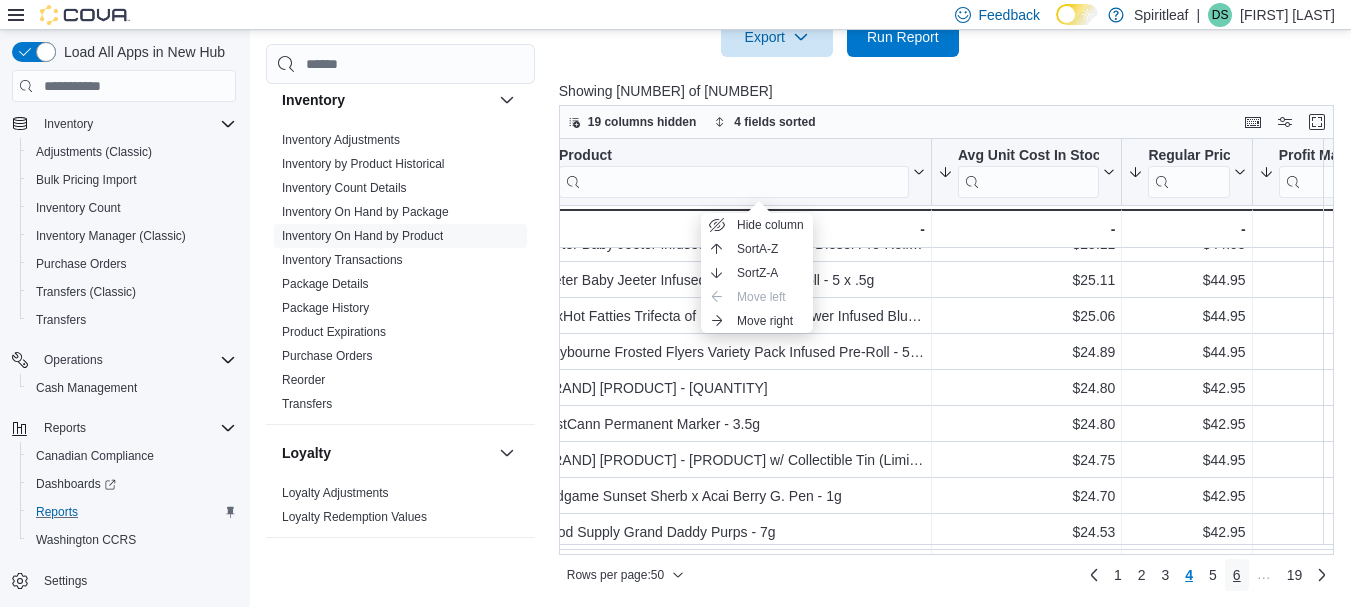 click on "6" at bounding box center [1237, 575] 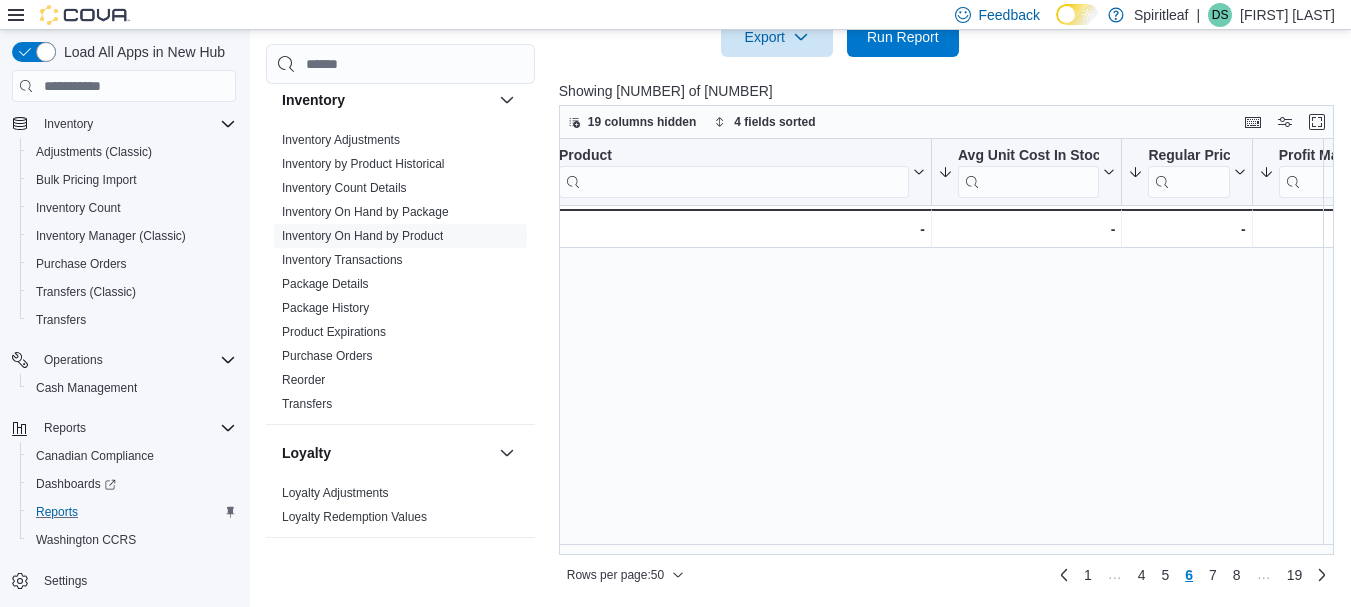 scroll, scrollTop: 0, scrollLeft: 0, axis: both 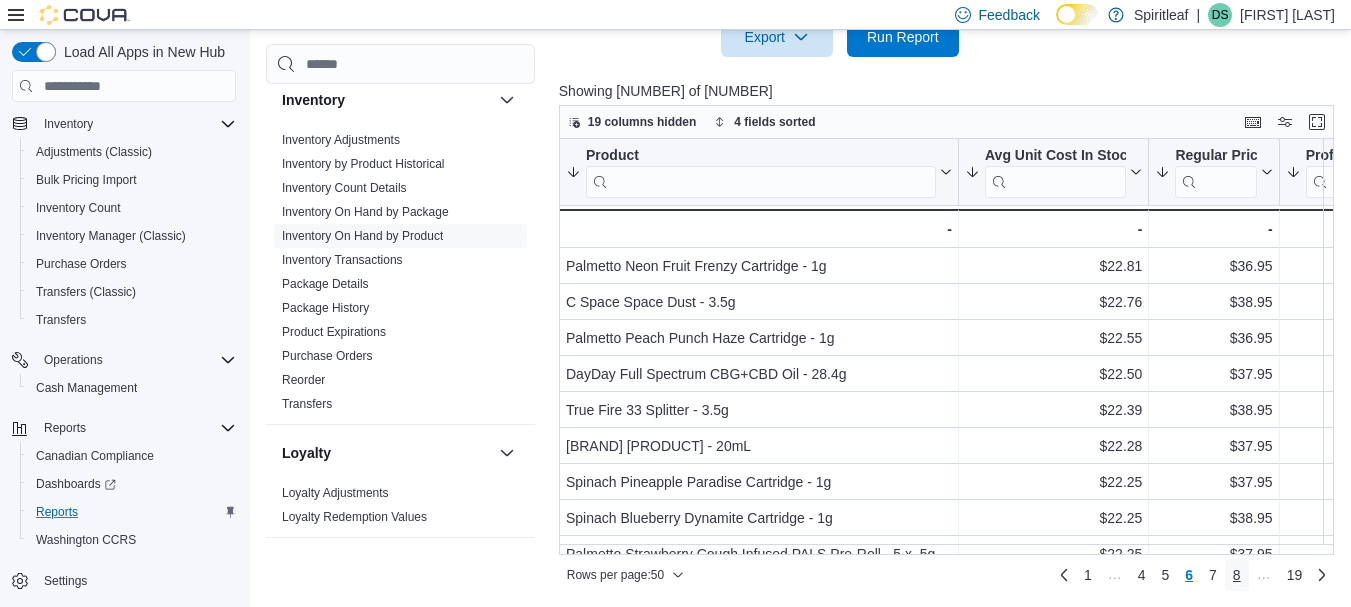 click on "8" at bounding box center [1237, 575] 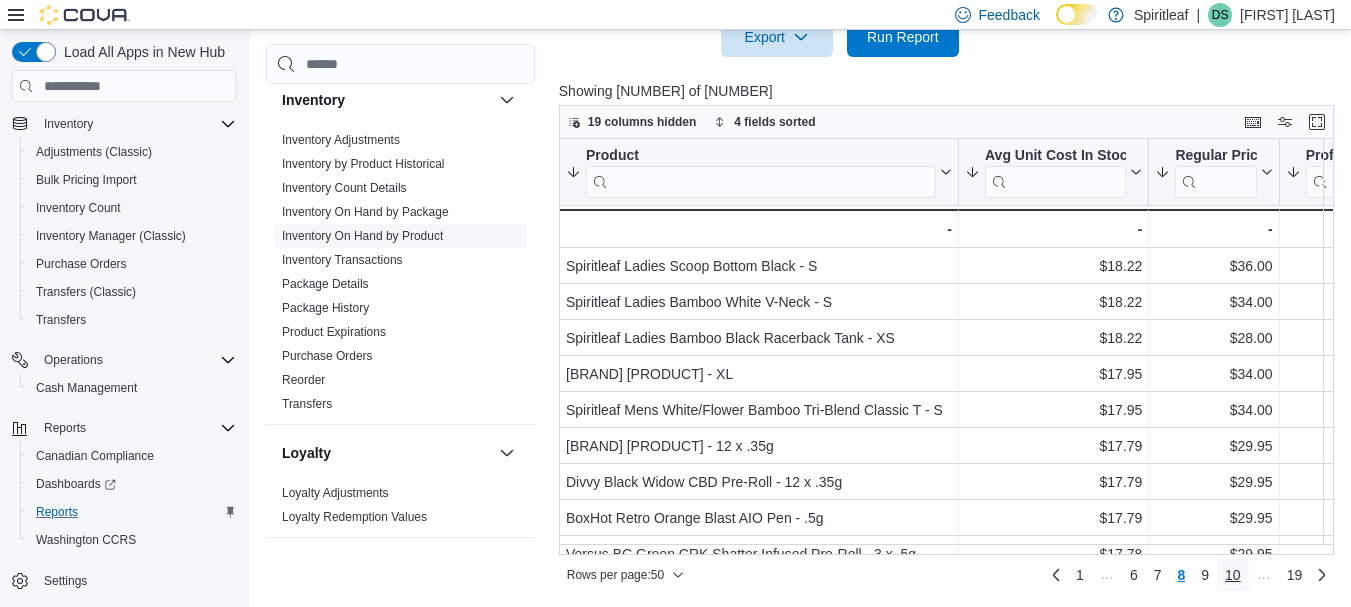 click on "10" at bounding box center (1233, 575) 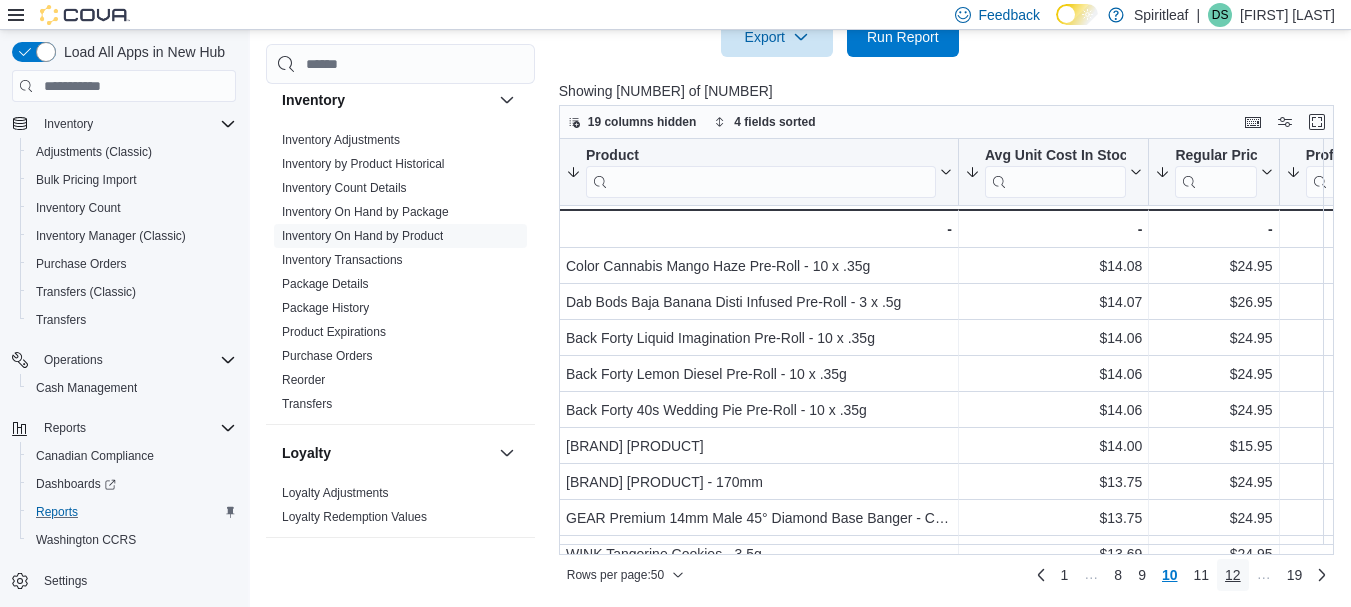 click on "12" at bounding box center [1233, 575] 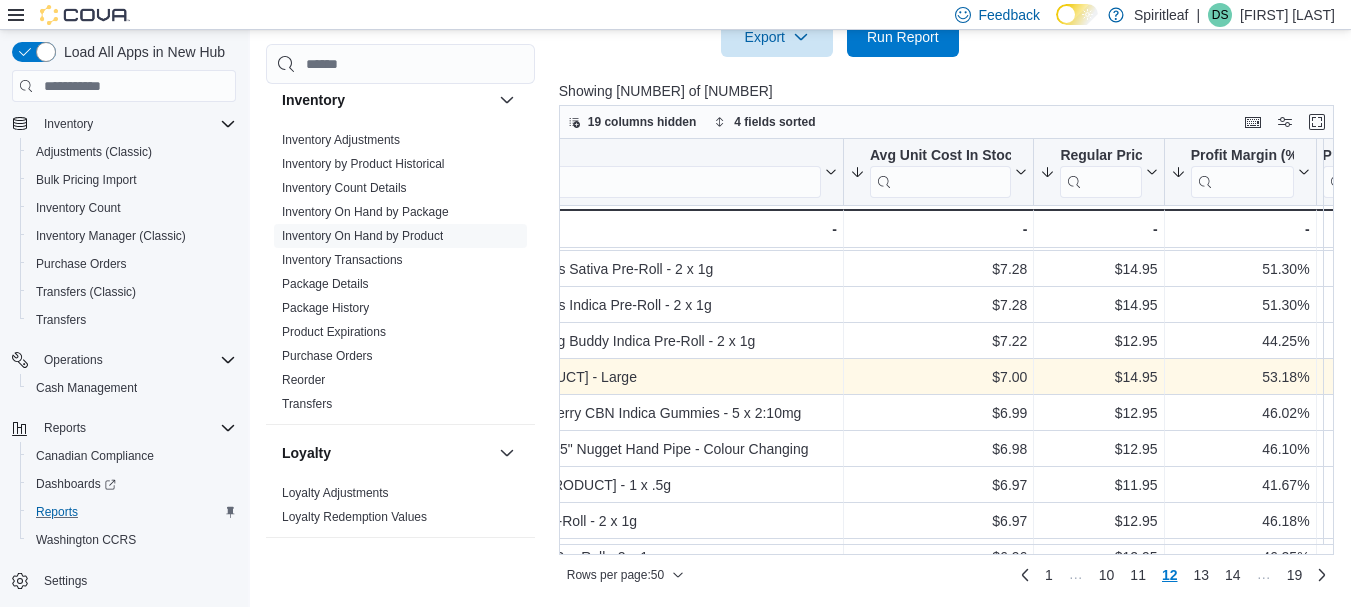 scroll, scrollTop: 321, scrollLeft: 123, axis: both 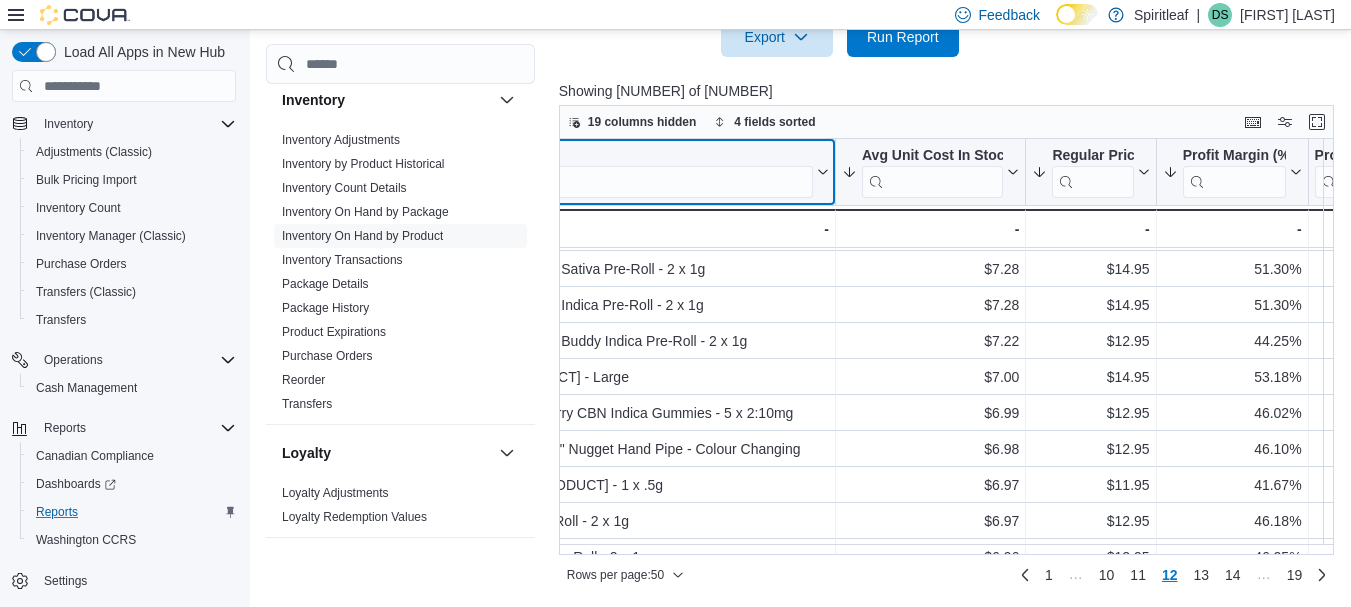 click at bounding box center (638, 182) 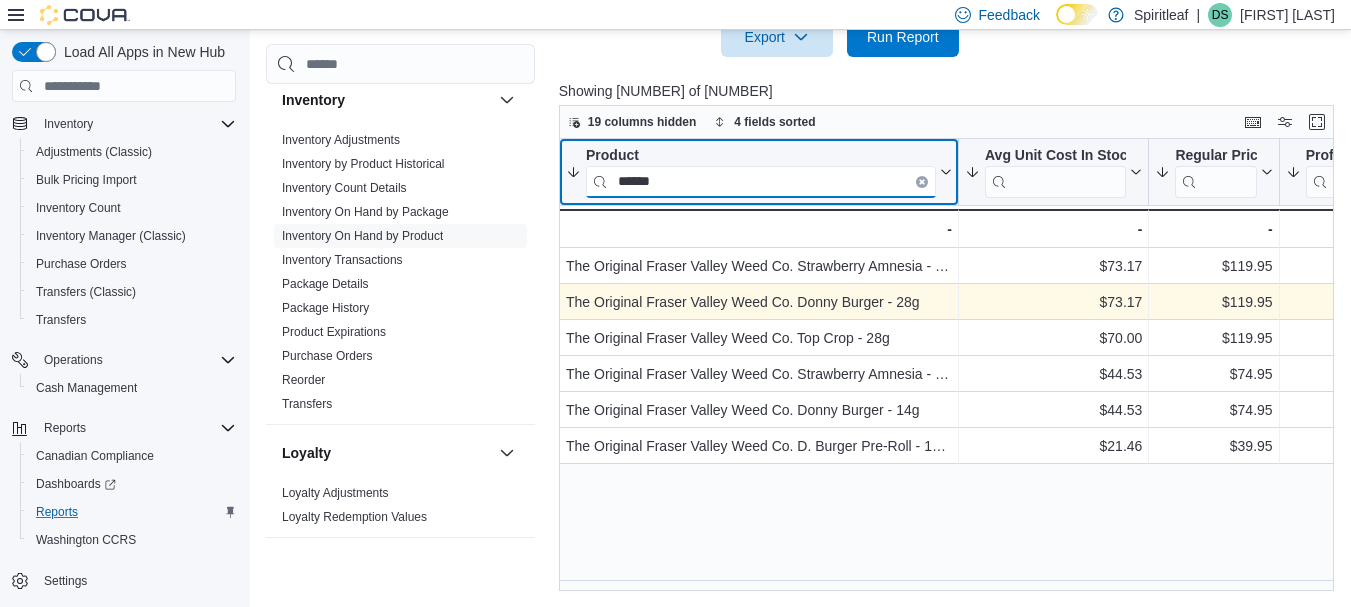 scroll, scrollTop: 0, scrollLeft: 153, axis: horizontal 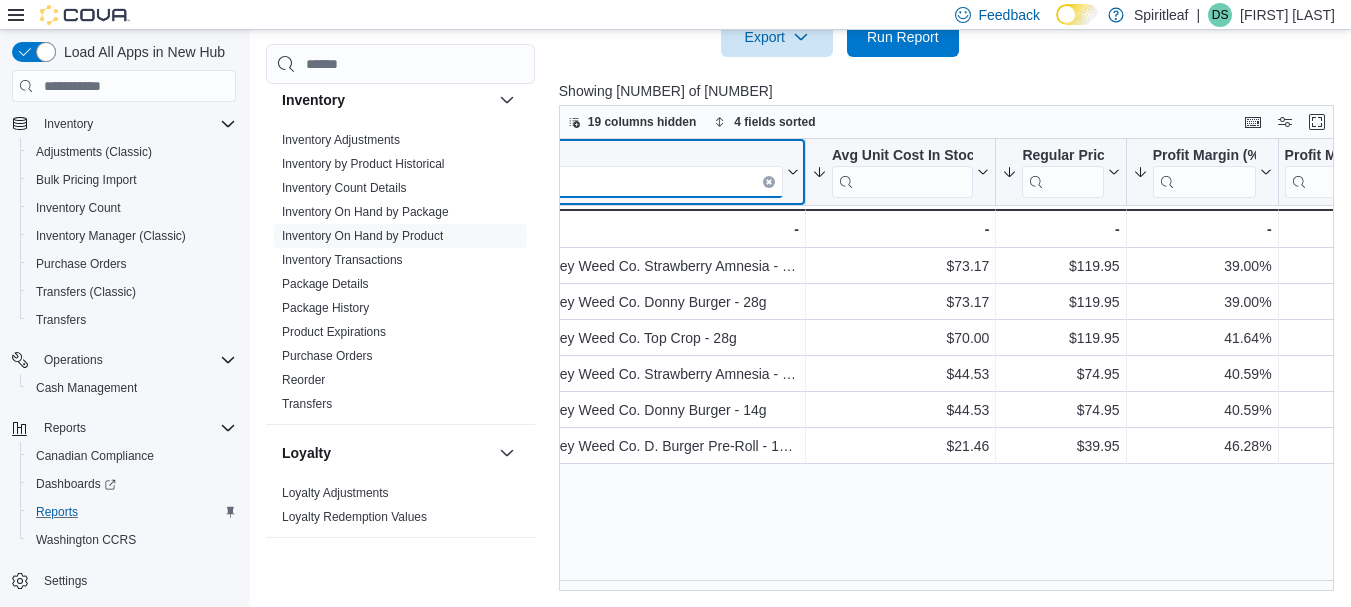 type on "******" 